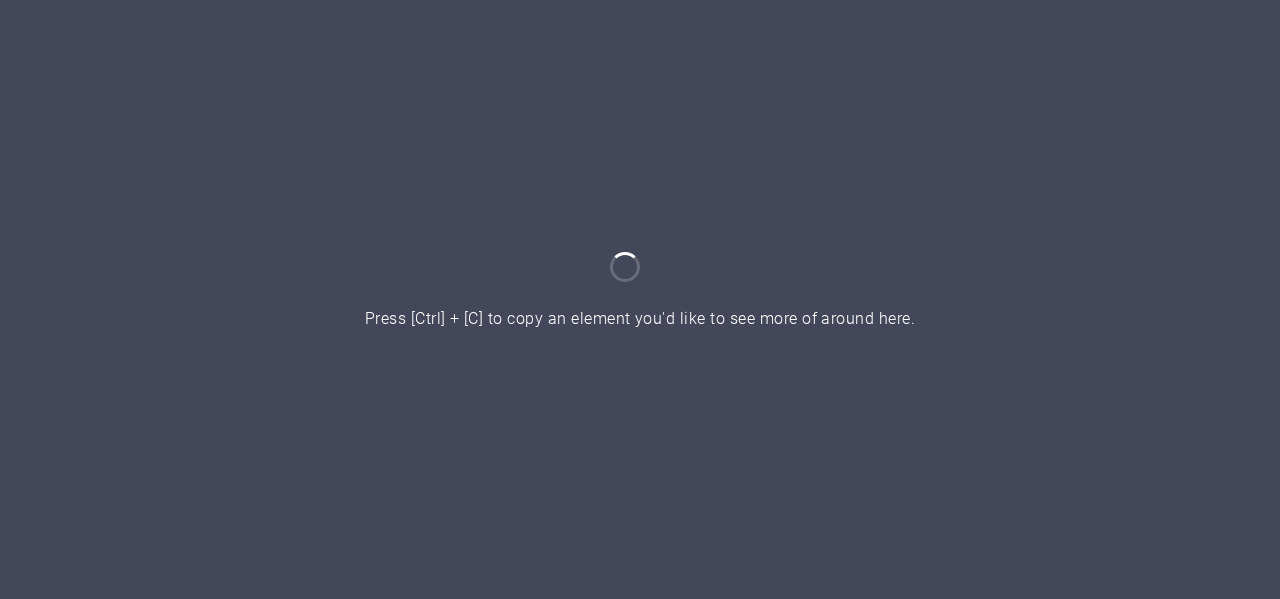 scroll, scrollTop: 0, scrollLeft: 0, axis: both 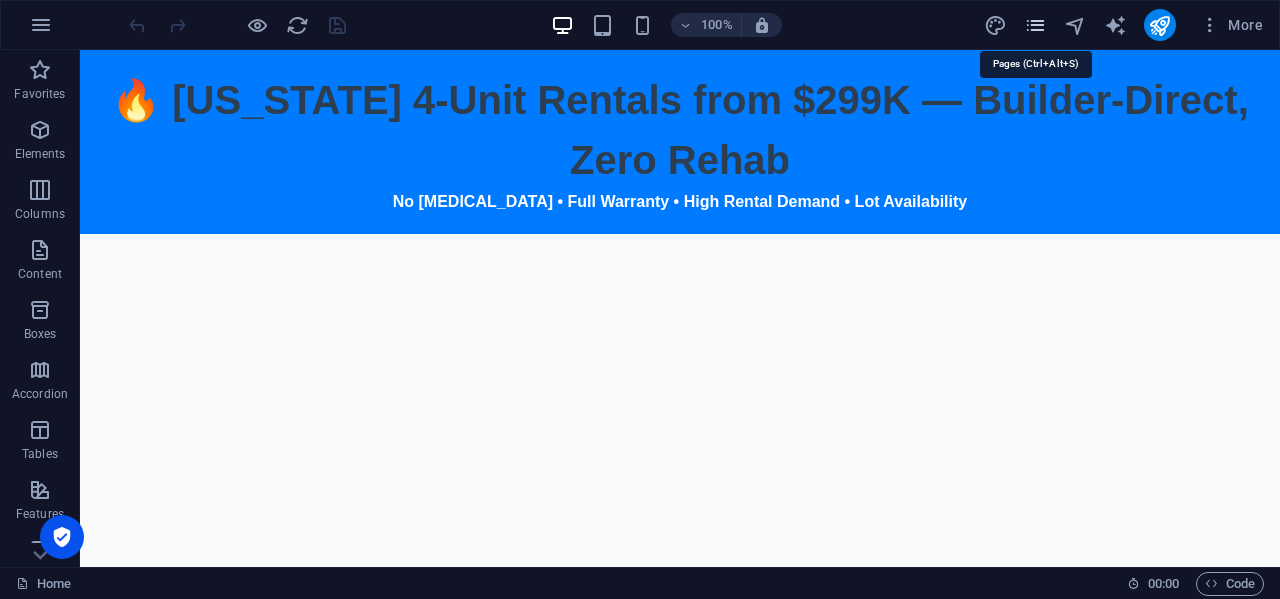 click at bounding box center [1035, 25] 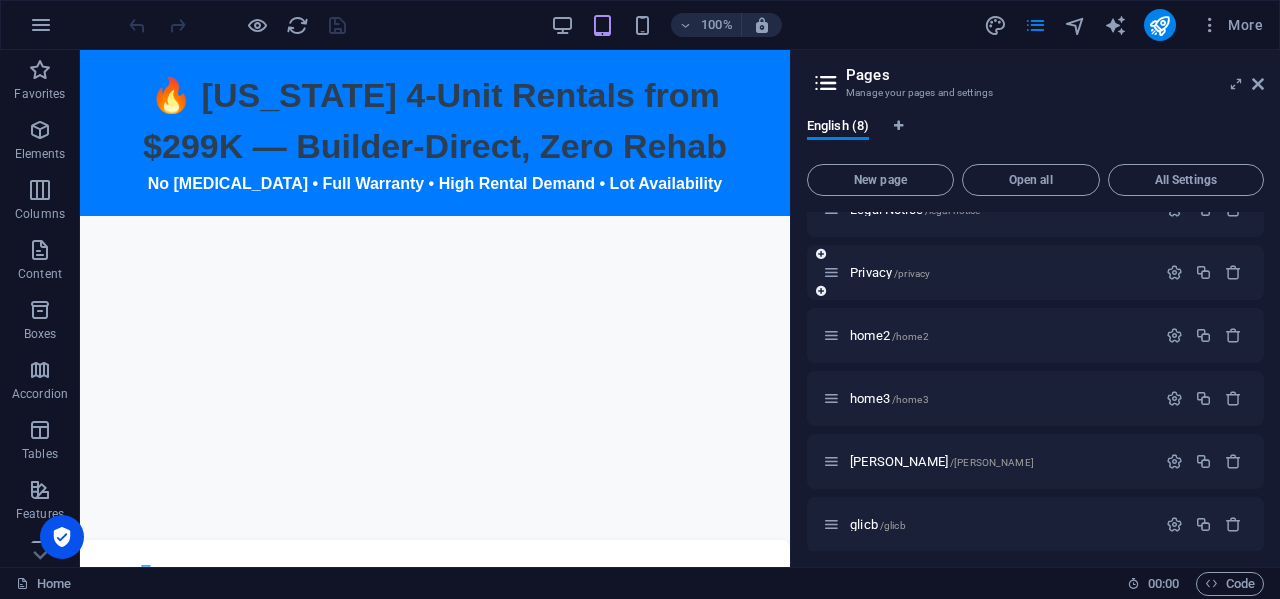 scroll, scrollTop: 165, scrollLeft: 0, axis: vertical 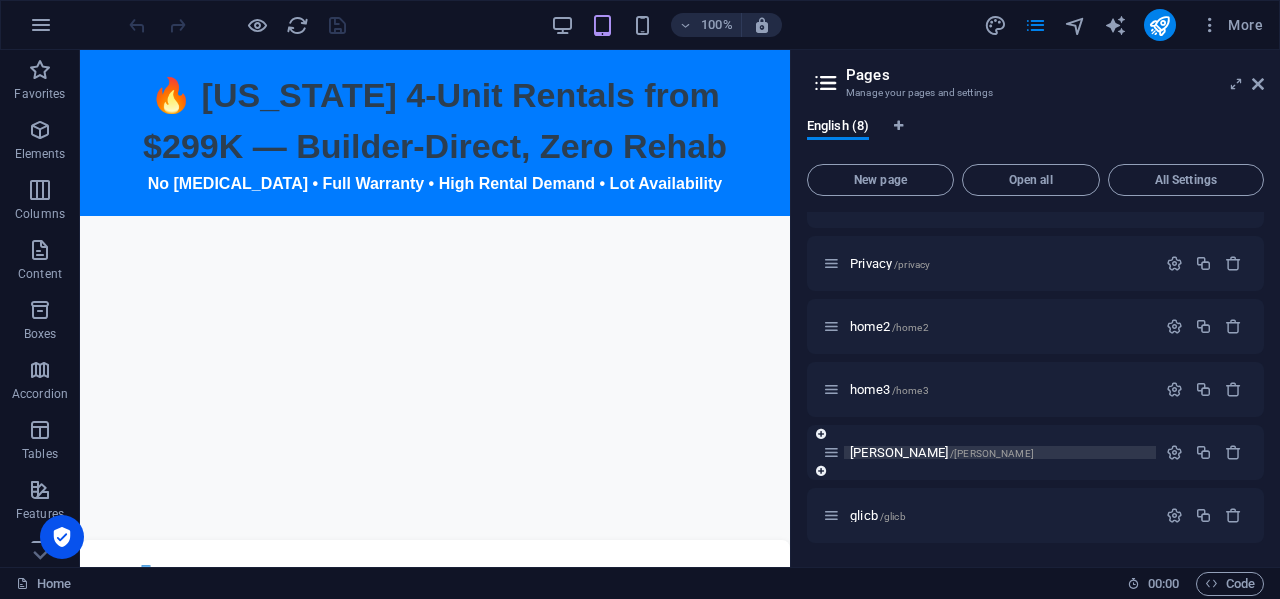 click on "[PERSON_NAME] /[PERSON_NAME]" at bounding box center (942, 452) 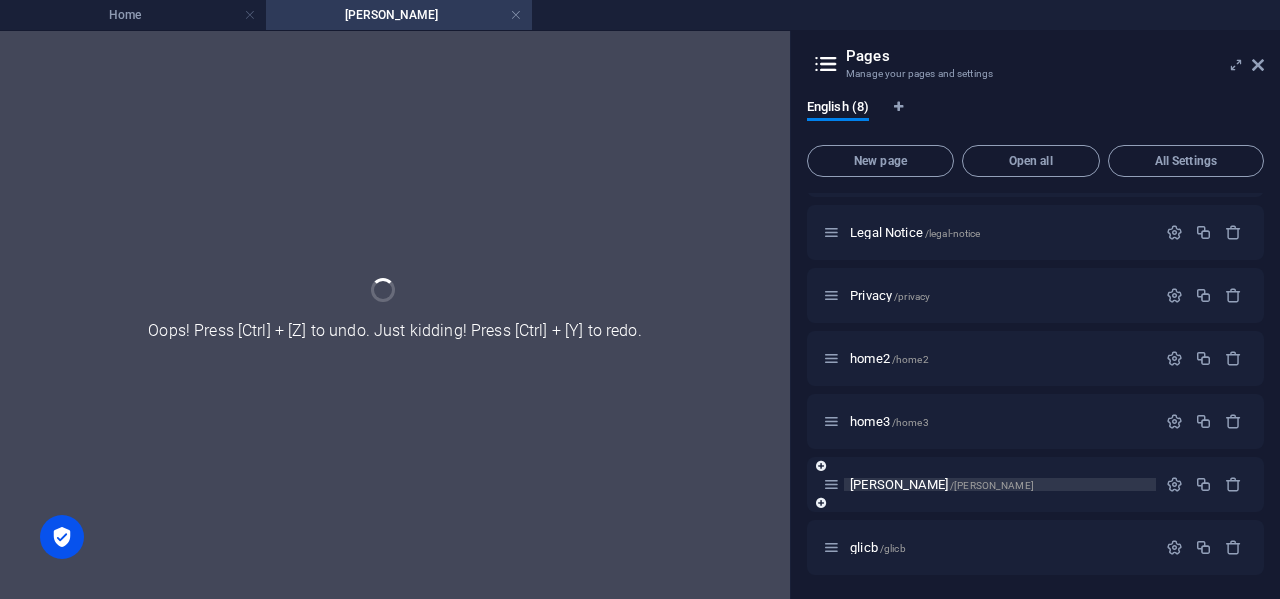 scroll, scrollTop: 114, scrollLeft: 0, axis: vertical 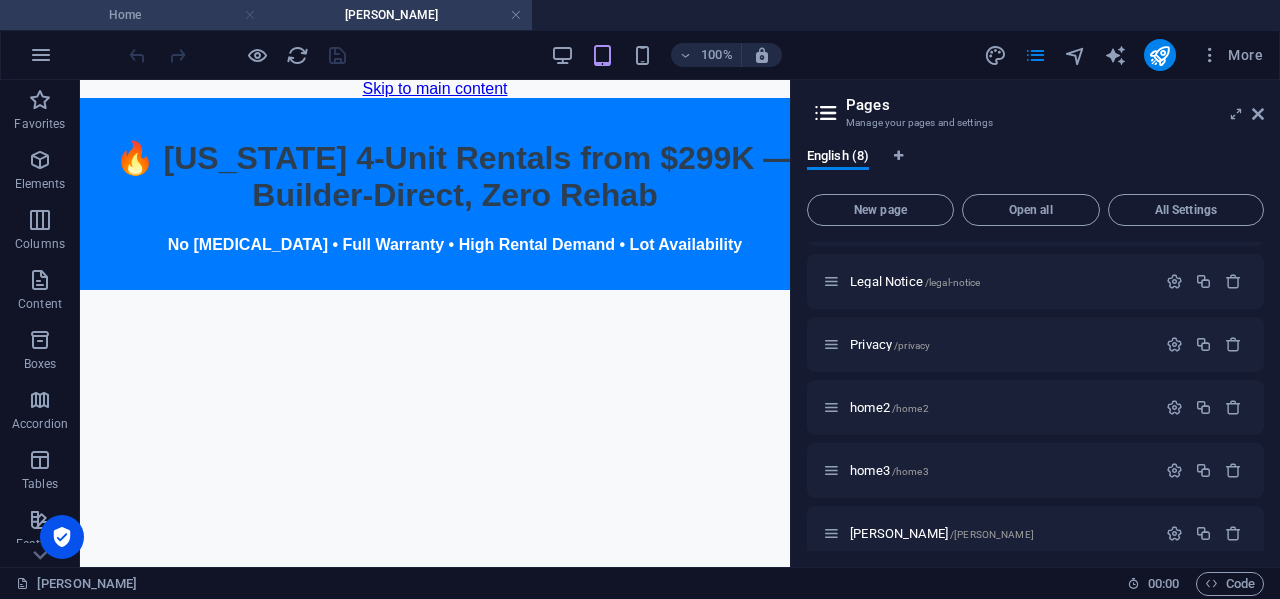 click at bounding box center [250, 15] 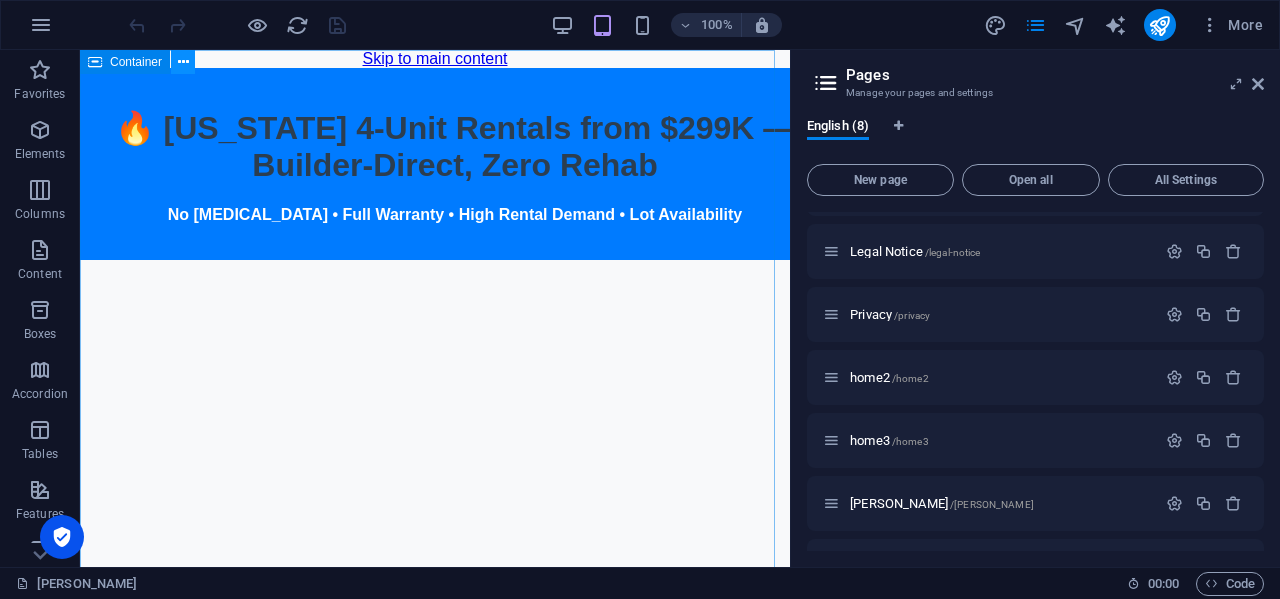 click at bounding box center [183, 62] 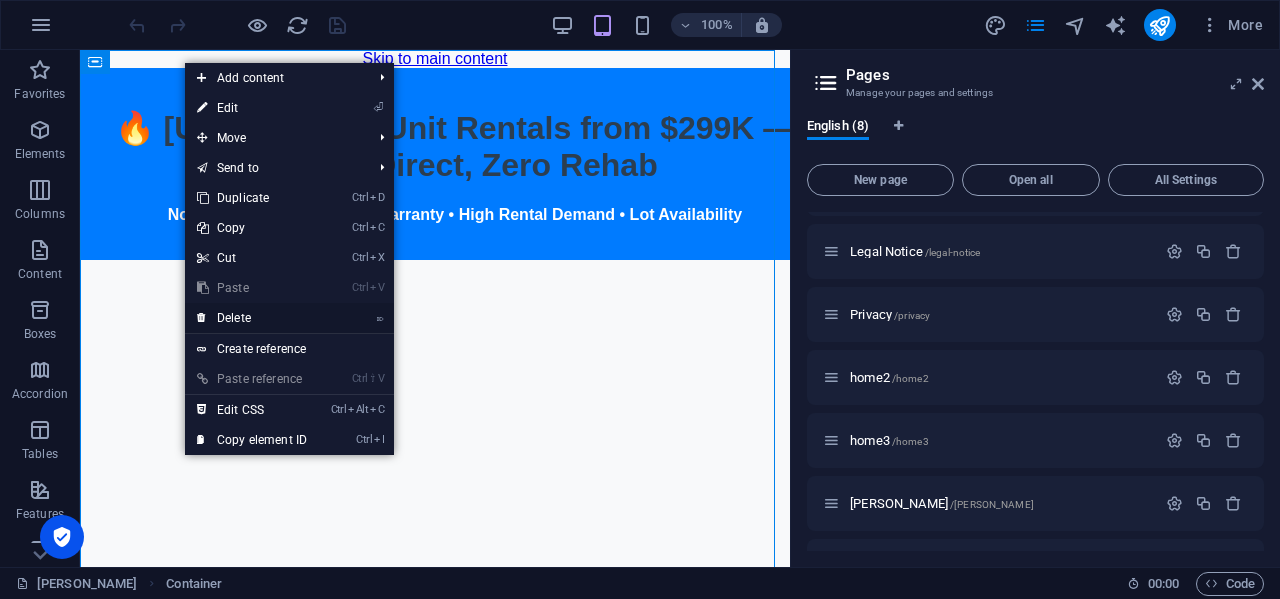 click on "⌦  Delete" at bounding box center [252, 318] 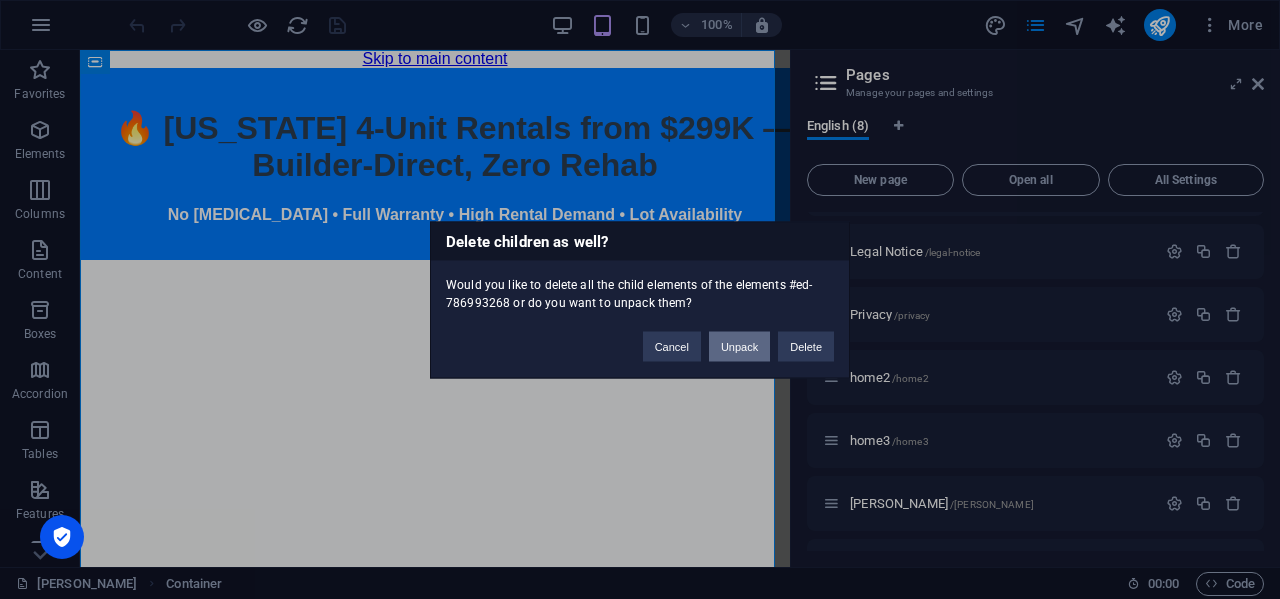 click on "Unpack" at bounding box center [739, 346] 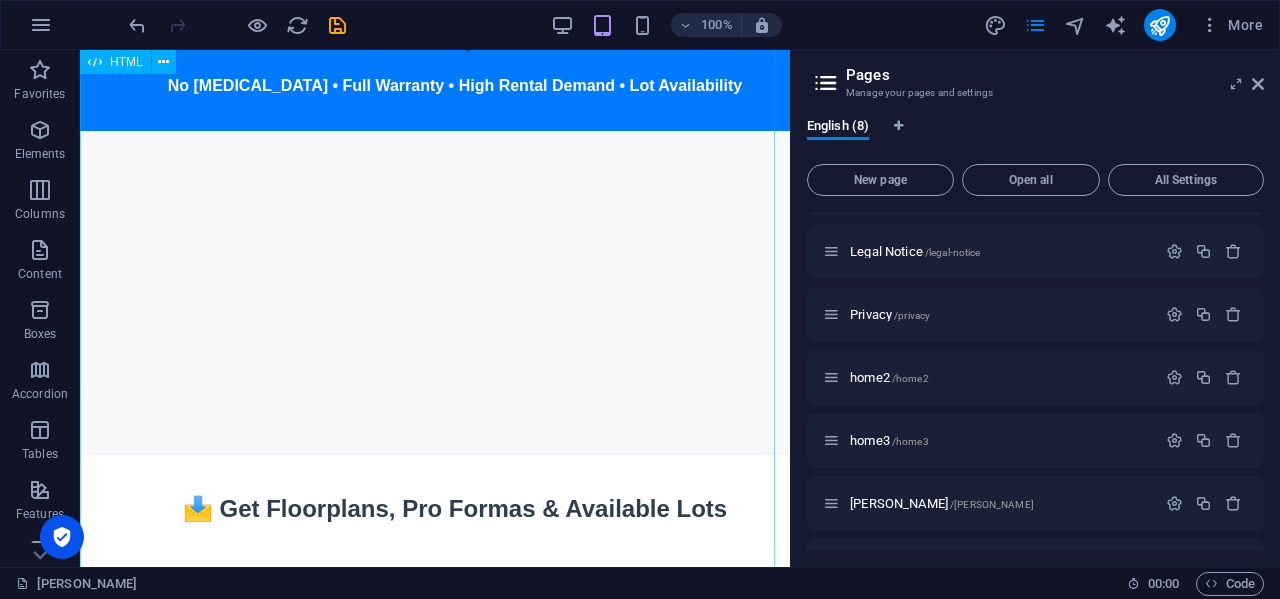 scroll, scrollTop: 0, scrollLeft: 0, axis: both 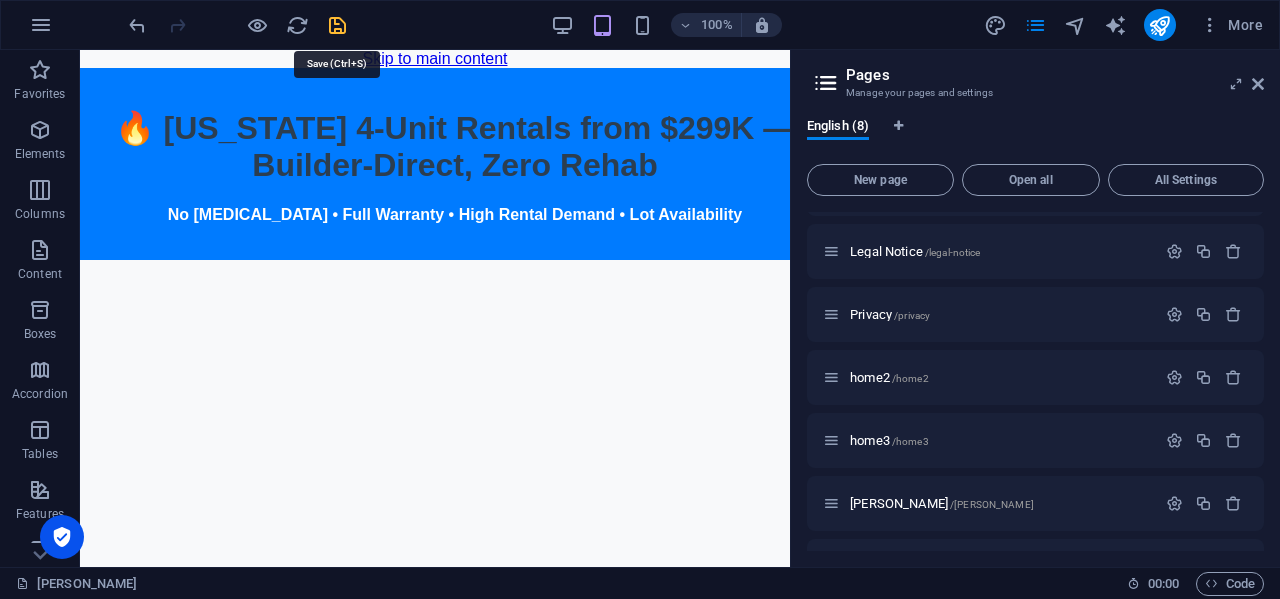 click at bounding box center (337, 25) 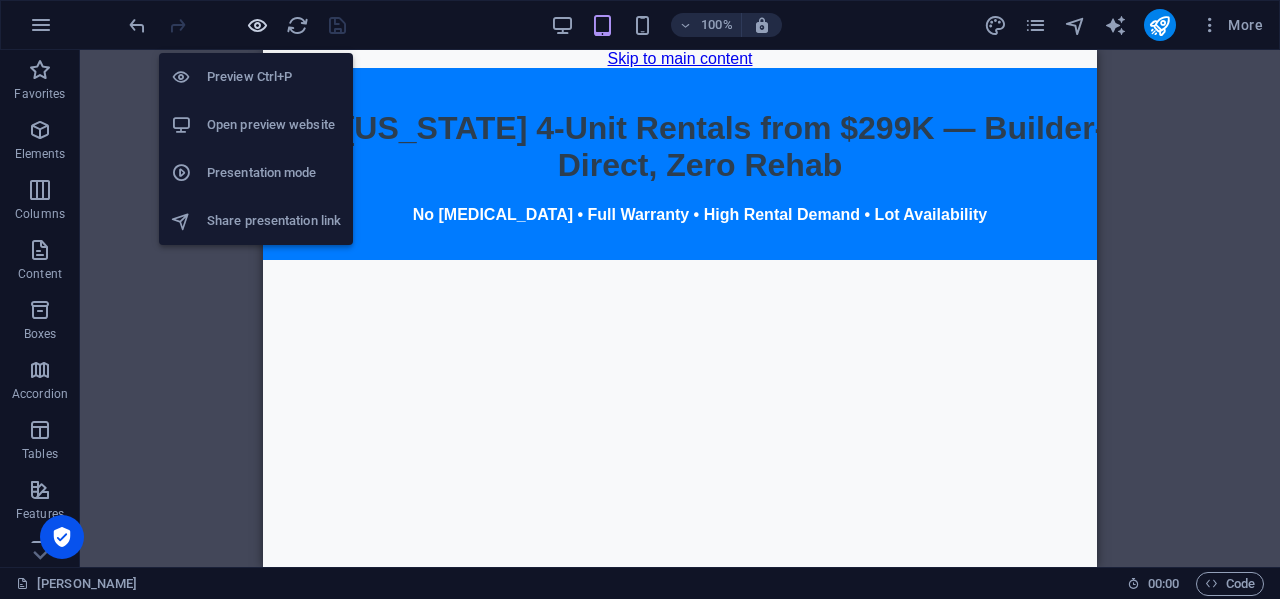 click at bounding box center (257, 25) 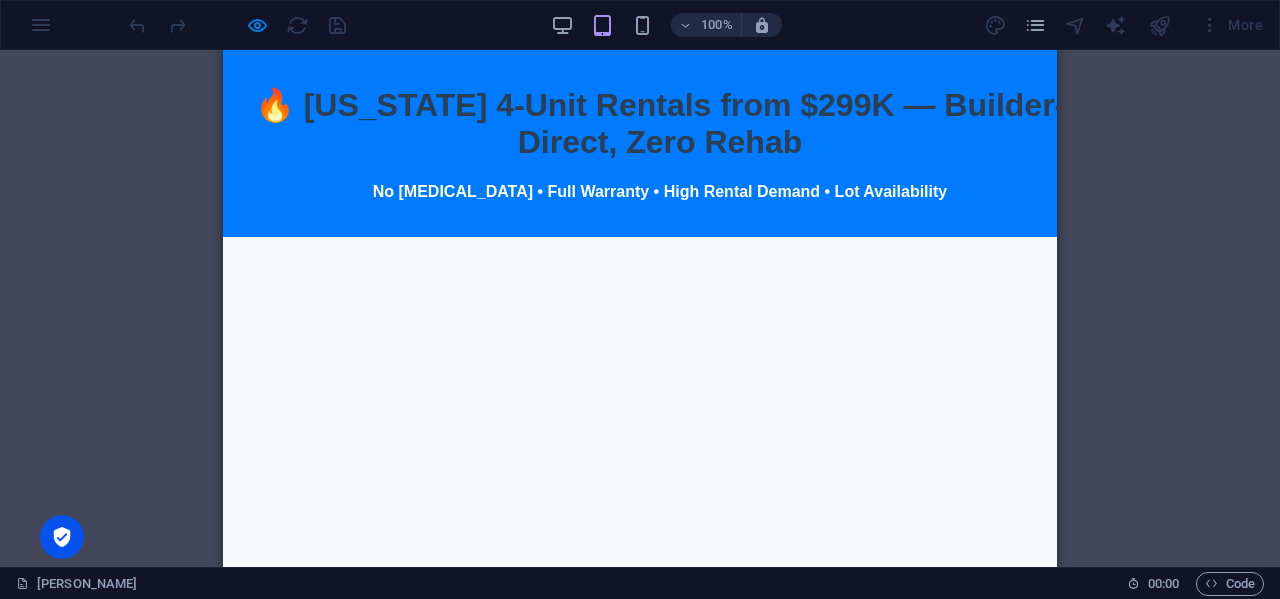 scroll, scrollTop: 0, scrollLeft: 0, axis: both 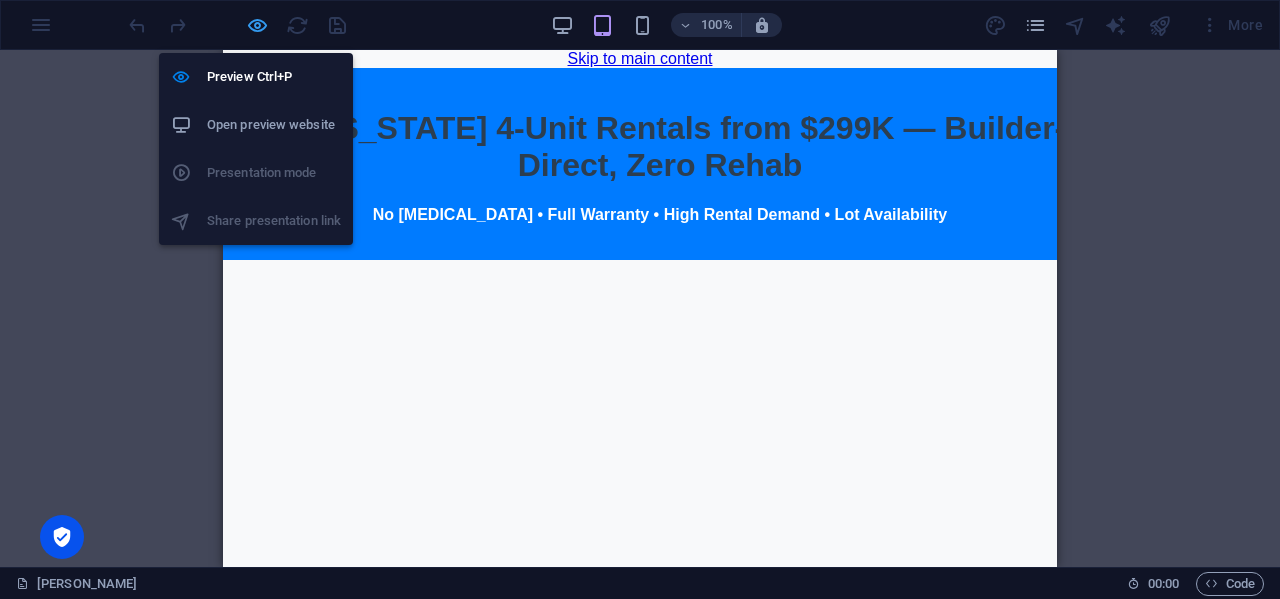click at bounding box center (257, 25) 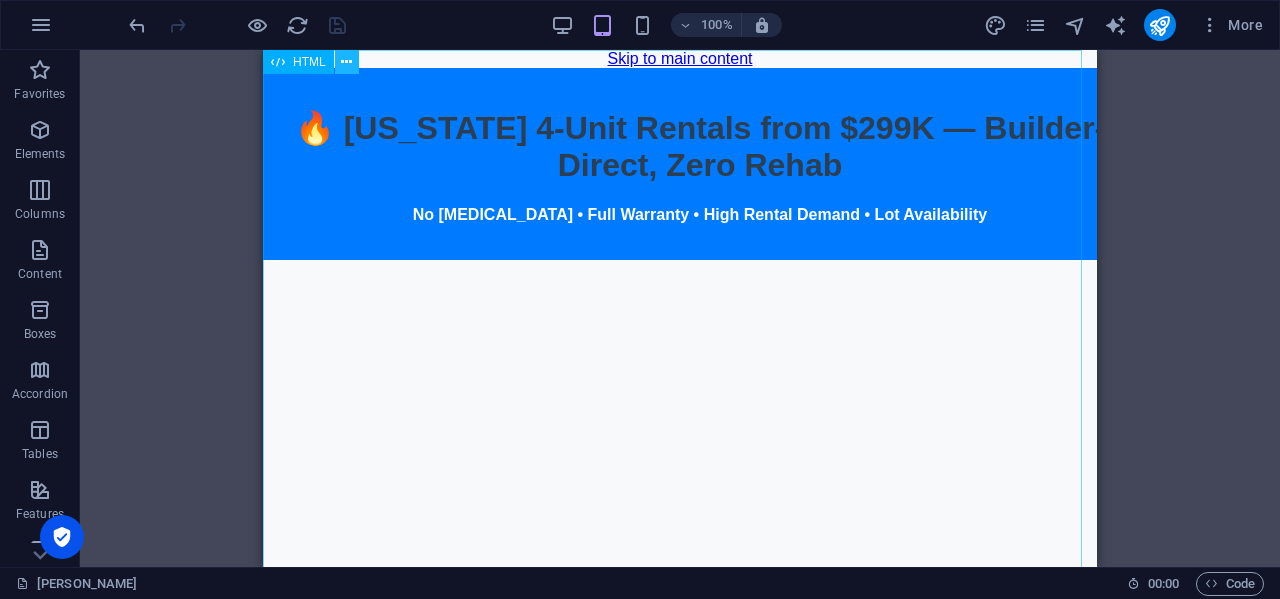 click at bounding box center (347, 62) 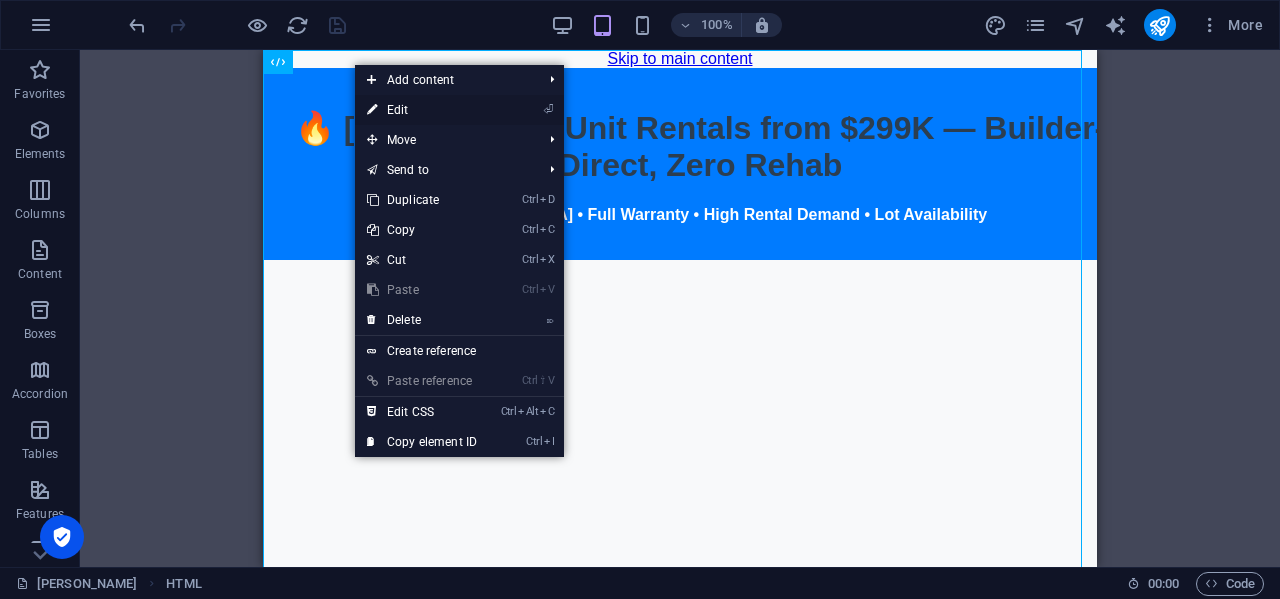 click on "⏎  Edit" at bounding box center [422, 110] 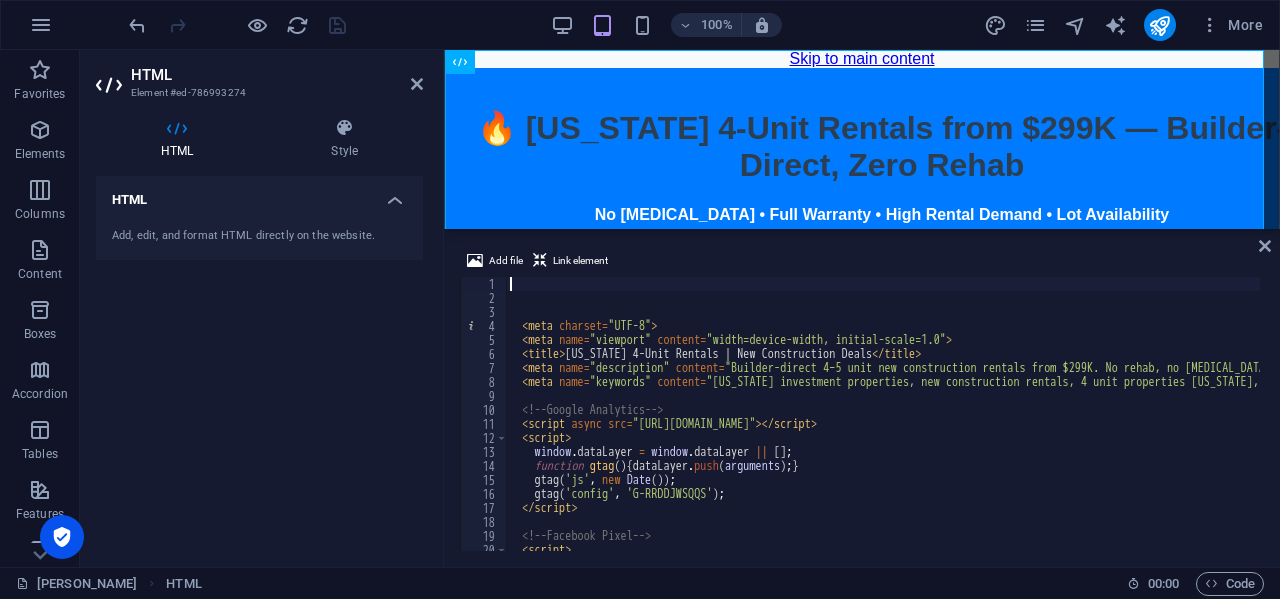 click on "< meta   charset = "UTF-8" >    < meta   name = "viewport"   content = "width=device-width, initial-scale=1.0" >    < title > [US_STATE] 4-Unit Rentals | New Construction Deals </ title >    < meta   name = "description"   content = "Builder-direct 4–5 unit new construction rentals from $299K. No rehab, no [MEDICAL_DATA]. Floorplans, pro formas, and inventory map available. Limited lots." >    < meta   name = "keywords"   content = "[US_STATE] investment properties, new construction rentals, 4 unit properties [US_STATE], real estate investor deals, turnkey real estate [US_STATE]" >    <!--  Google Analytics  -->    < script   async   src = "[URL][DOMAIN_NAME]" > </ script >    < script >      window . dataLayer   =   window . dataLayer   ||   [ ] ;      function   gtag ( ) { dataLayer . push ( arguments ) ; }      gtag ( 'js' ,   new   Date ( )) ;      gtag ( 'config' ,   'G-RRDDJWSQQS' ) ;    </ script >    <!--  Facebook Pixel  -->    < script >      ! function ( f , b , e , v , n , t" at bounding box center [1352, 426] 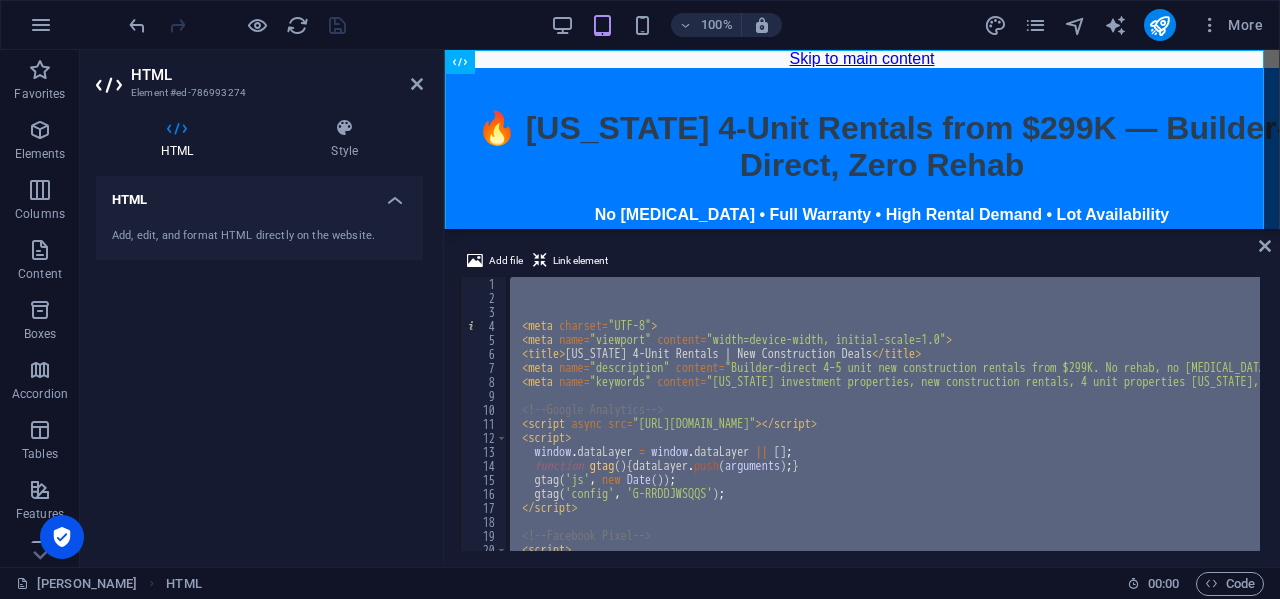 type 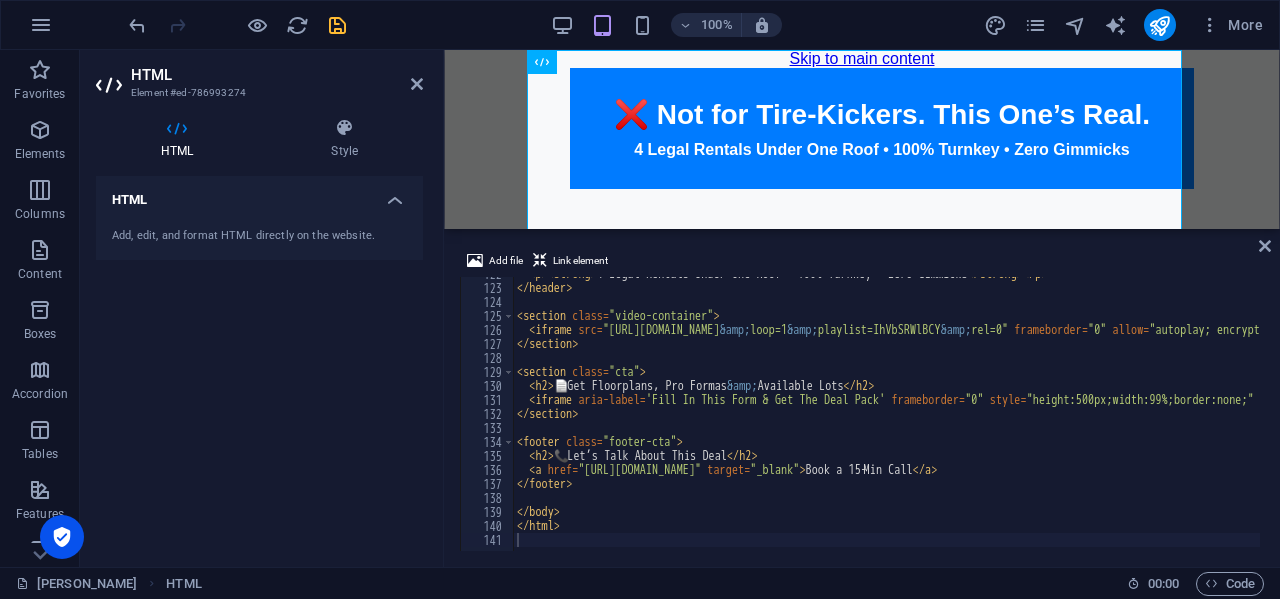 click on "HTML Add, edit, and format HTML directly on the website." at bounding box center [259, 363] 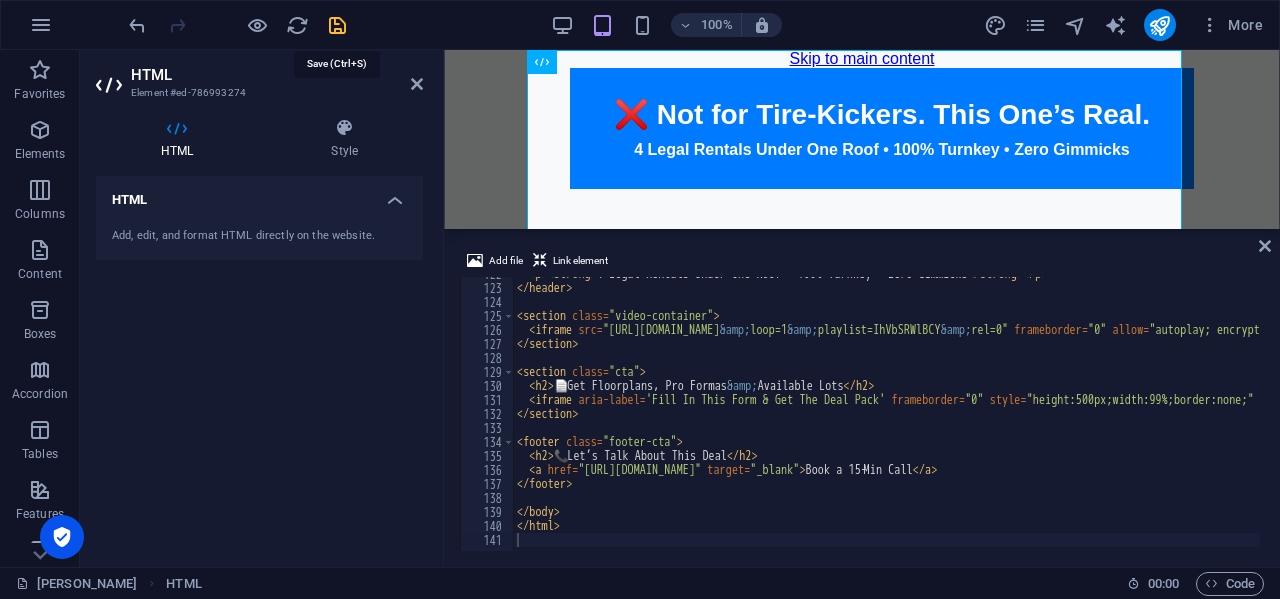 click at bounding box center (337, 25) 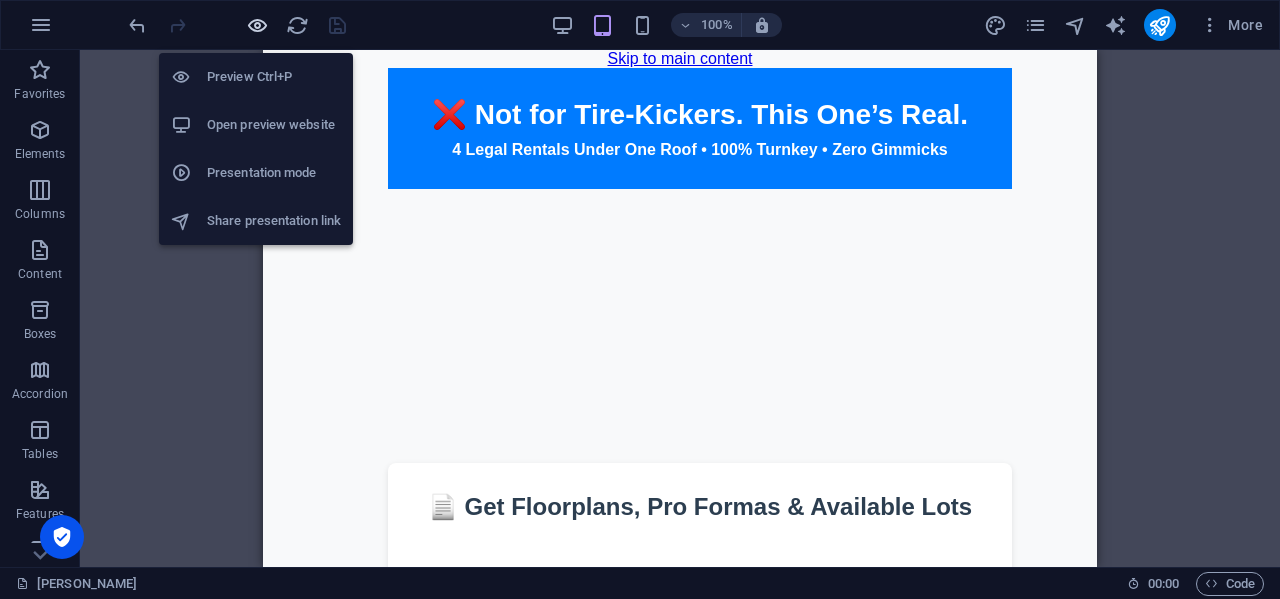 click at bounding box center [257, 25] 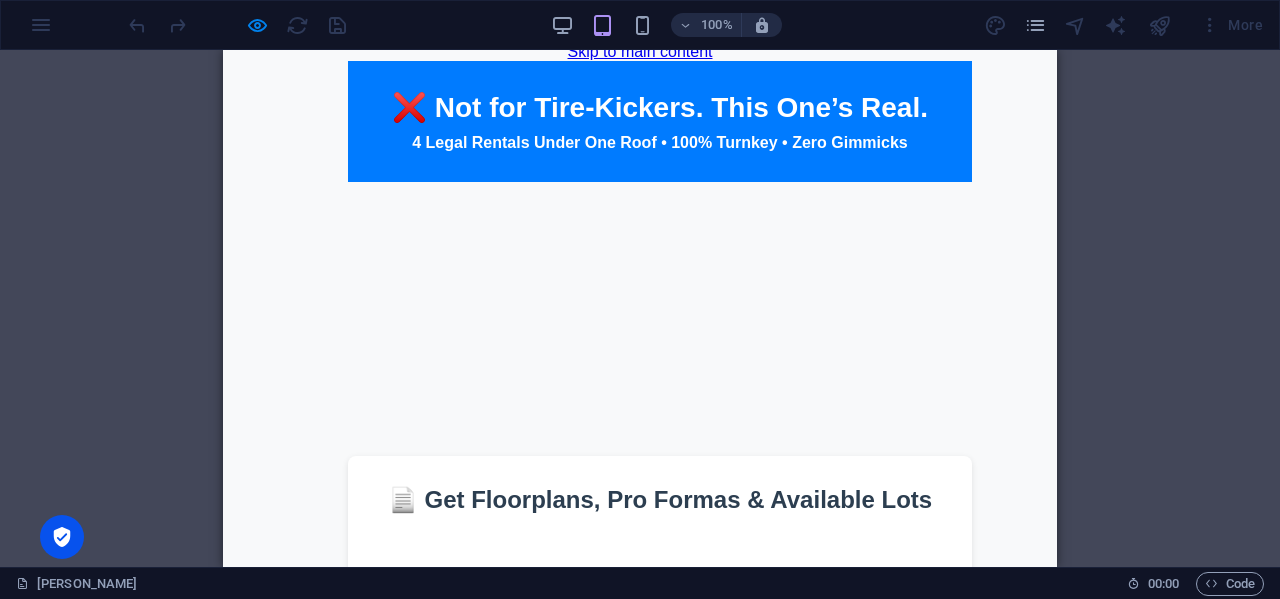 scroll, scrollTop: 0, scrollLeft: 0, axis: both 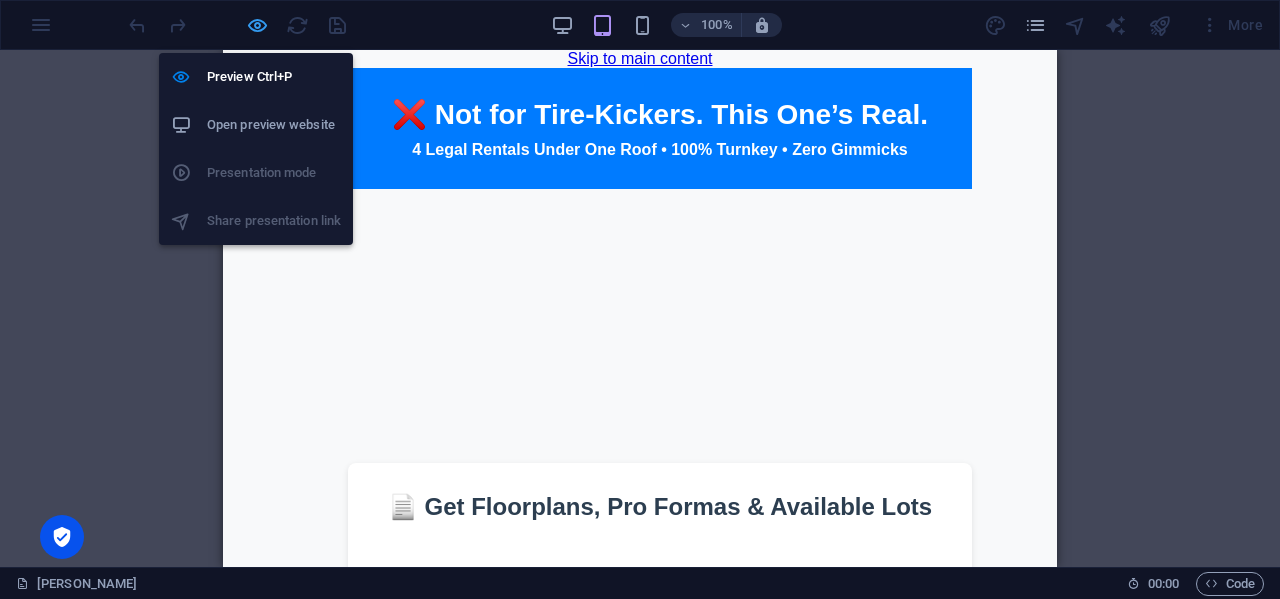 click at bounding box center [257, 25] 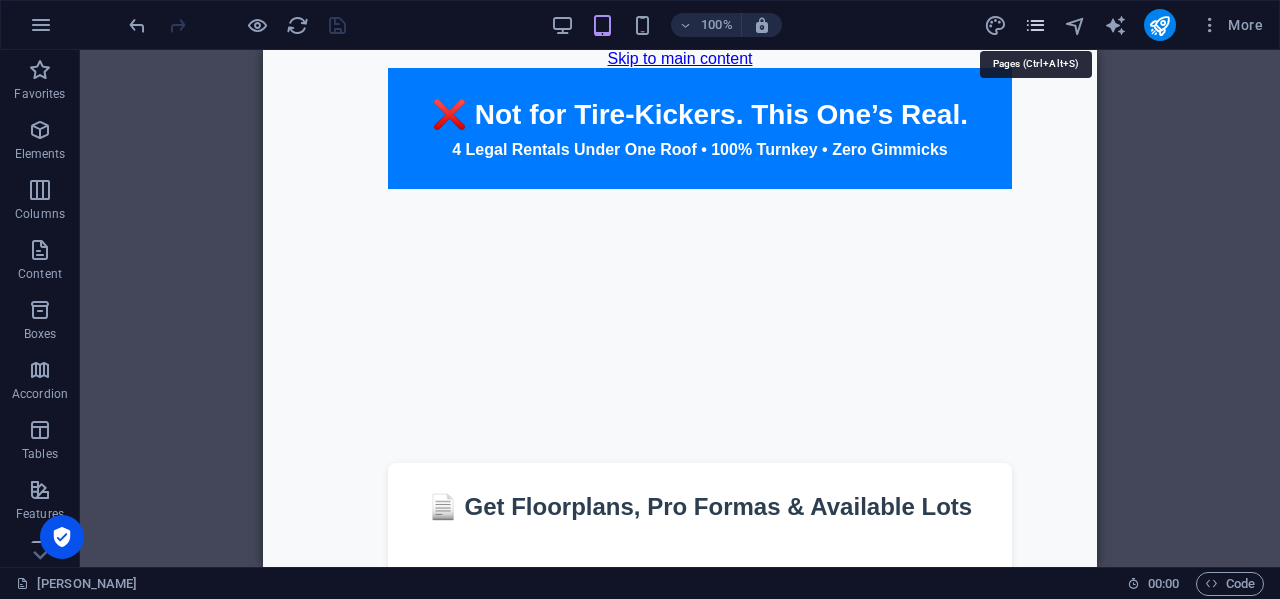 click at bounding box center [1035, 25] 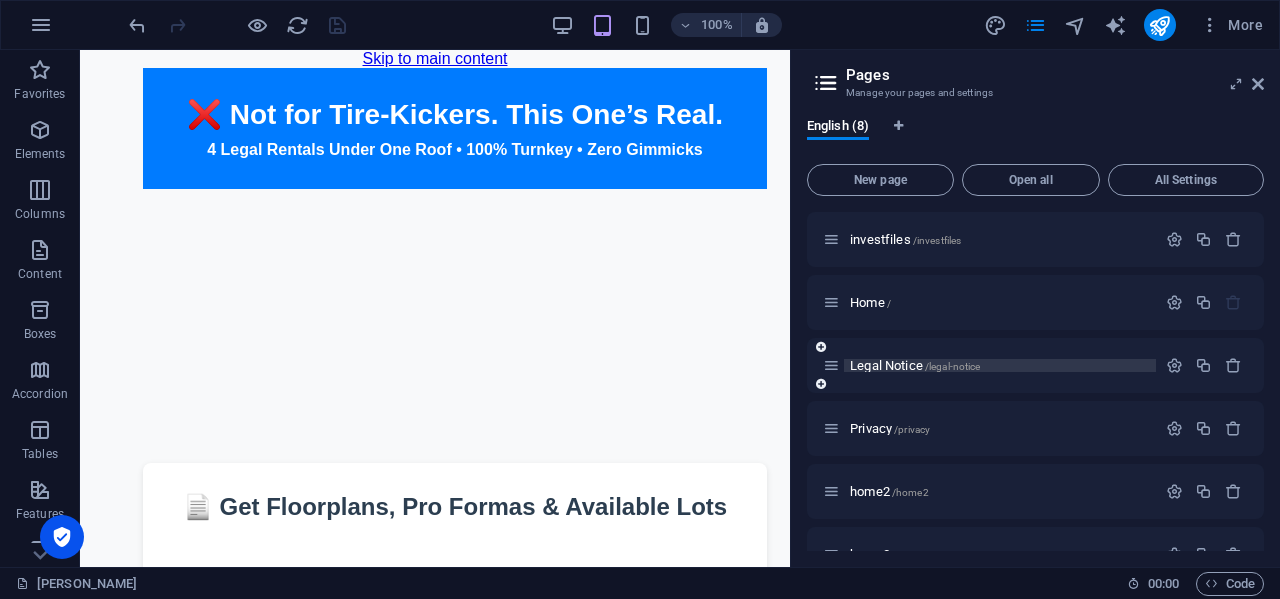 scroll, scrollTop: 165, scrollLeft: 0, axis: vertical 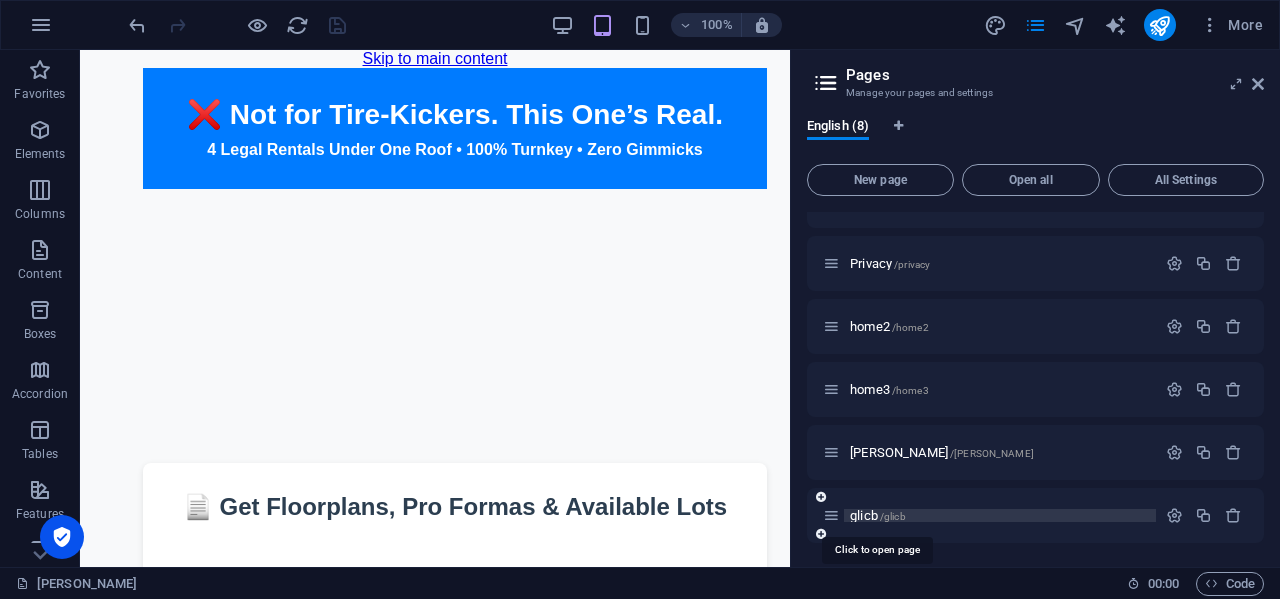 click on "glicb /glicb" at bounding box center [878, 515] 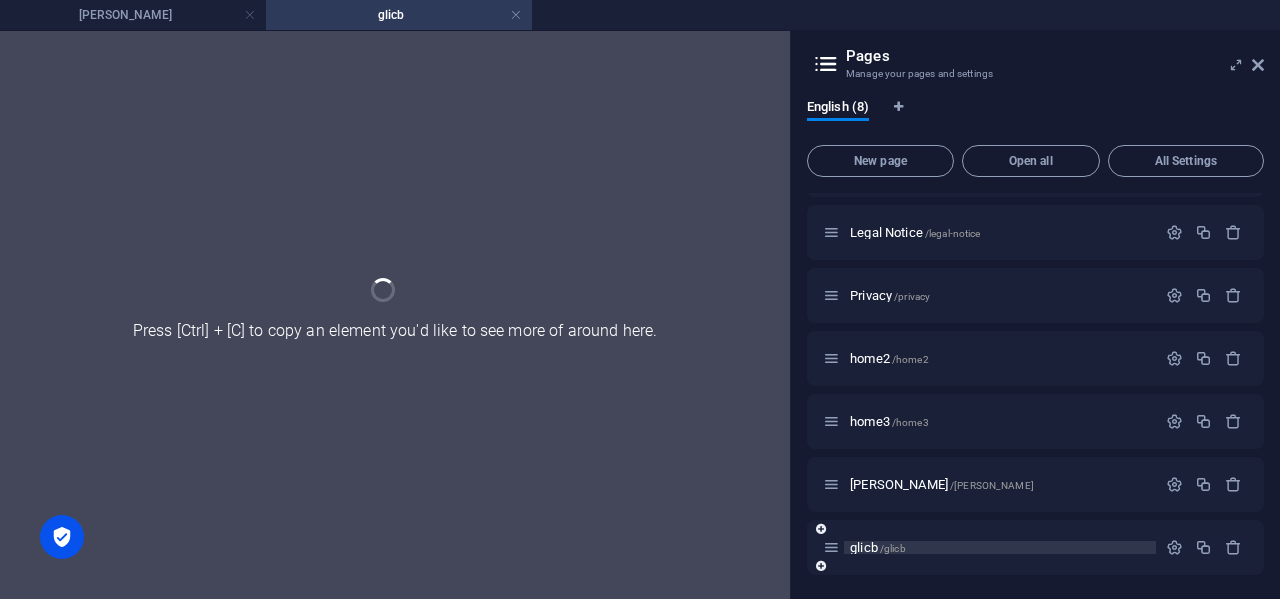 scroll, scrollTop: 114, scrollLeft: 0, axis: vertical 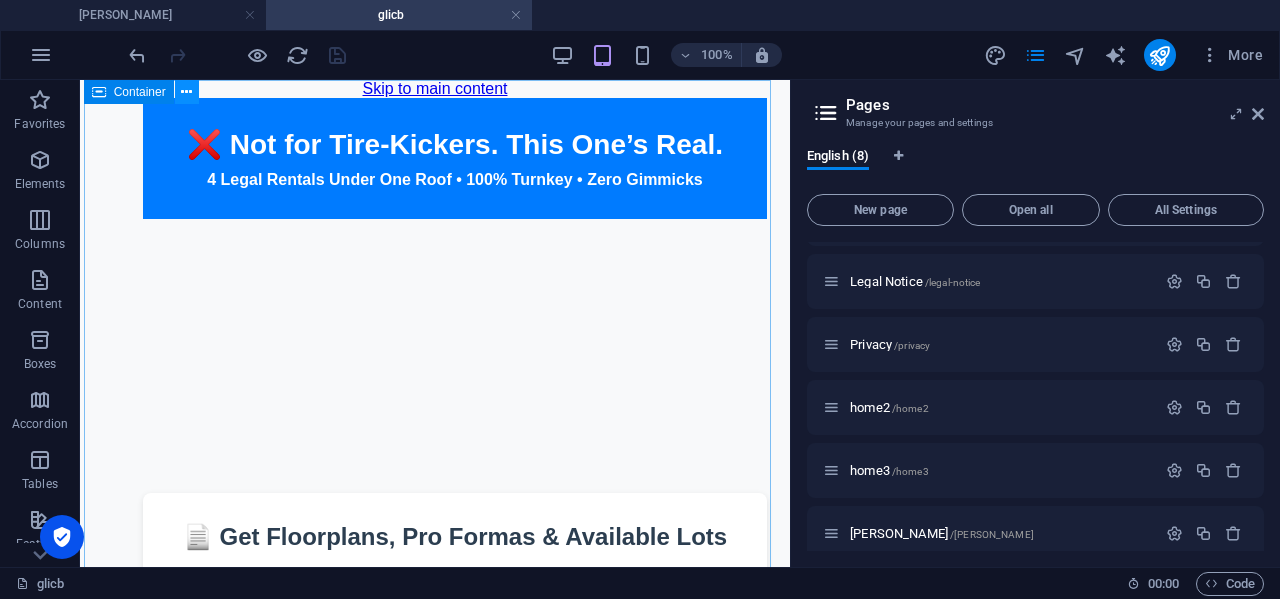click at bounding box center [186, 92] 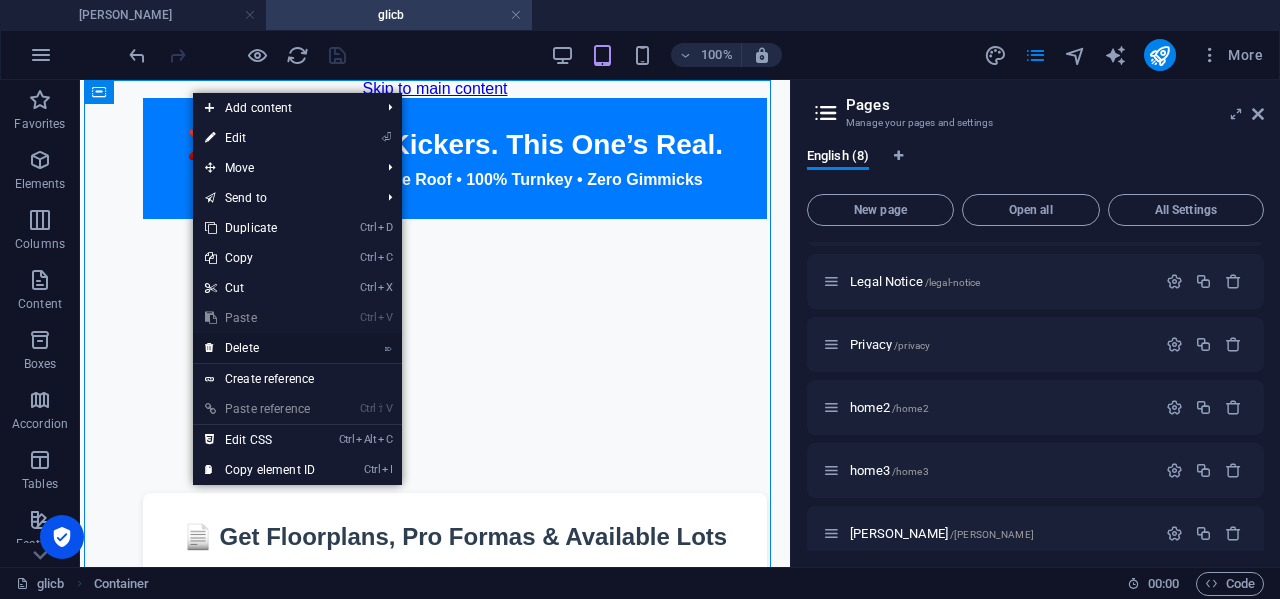 click on "⌦  Delete" at bounding box center (260, 348) 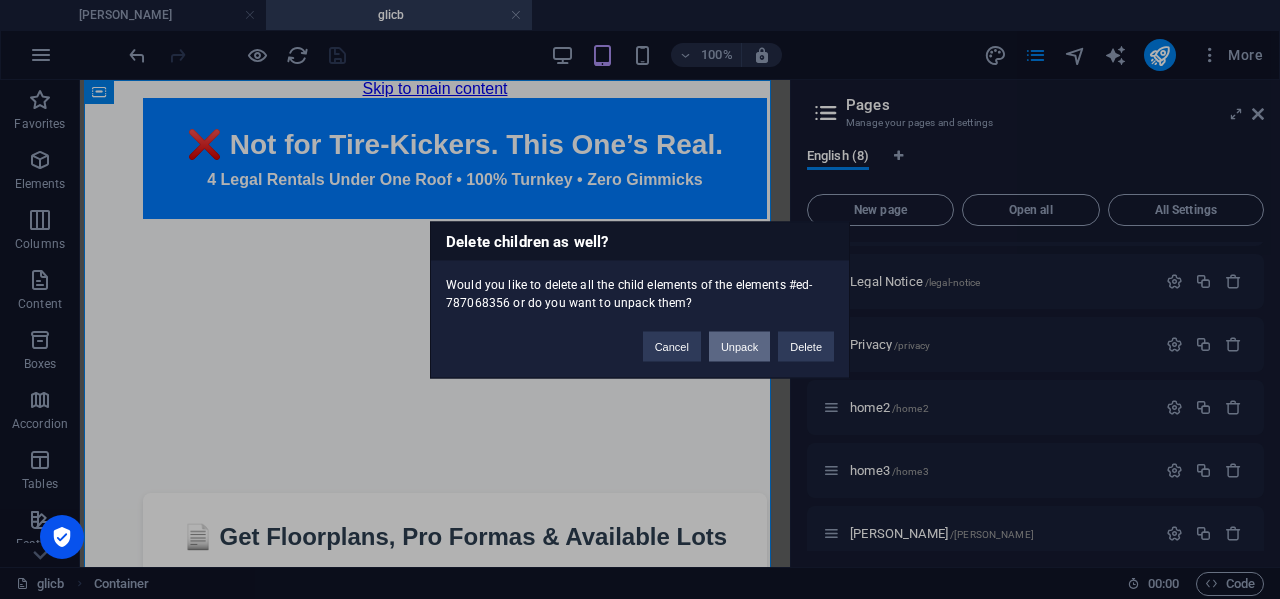 click on "Unpack" at bounding box center (739, 346) 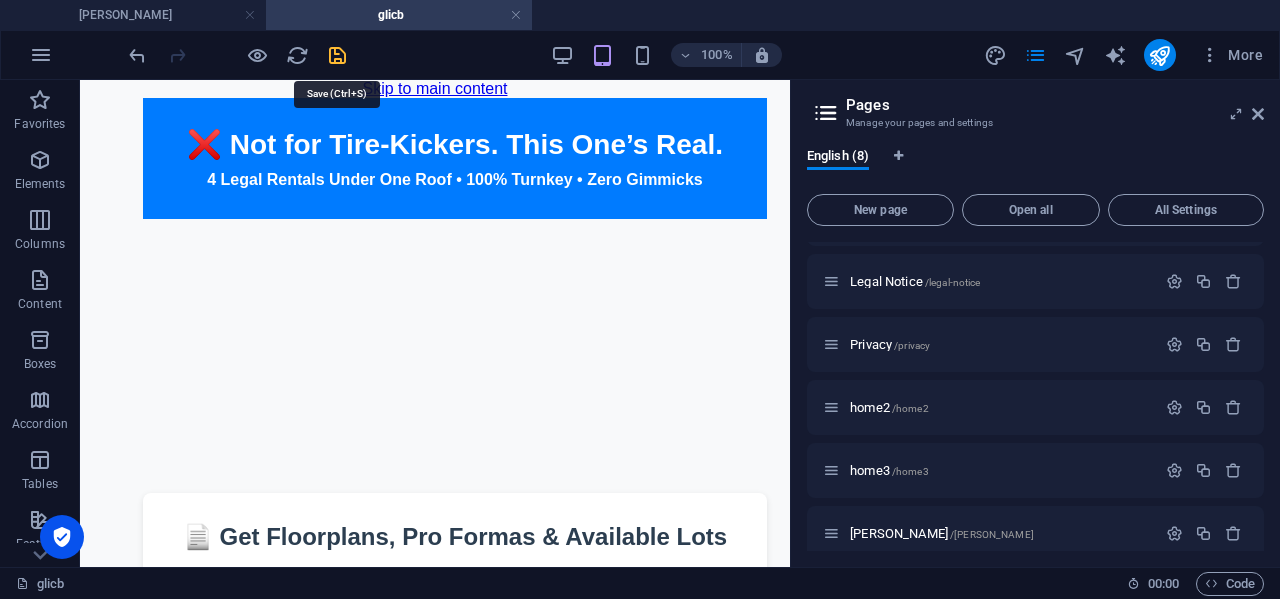 click at bounding box center (337, 55) 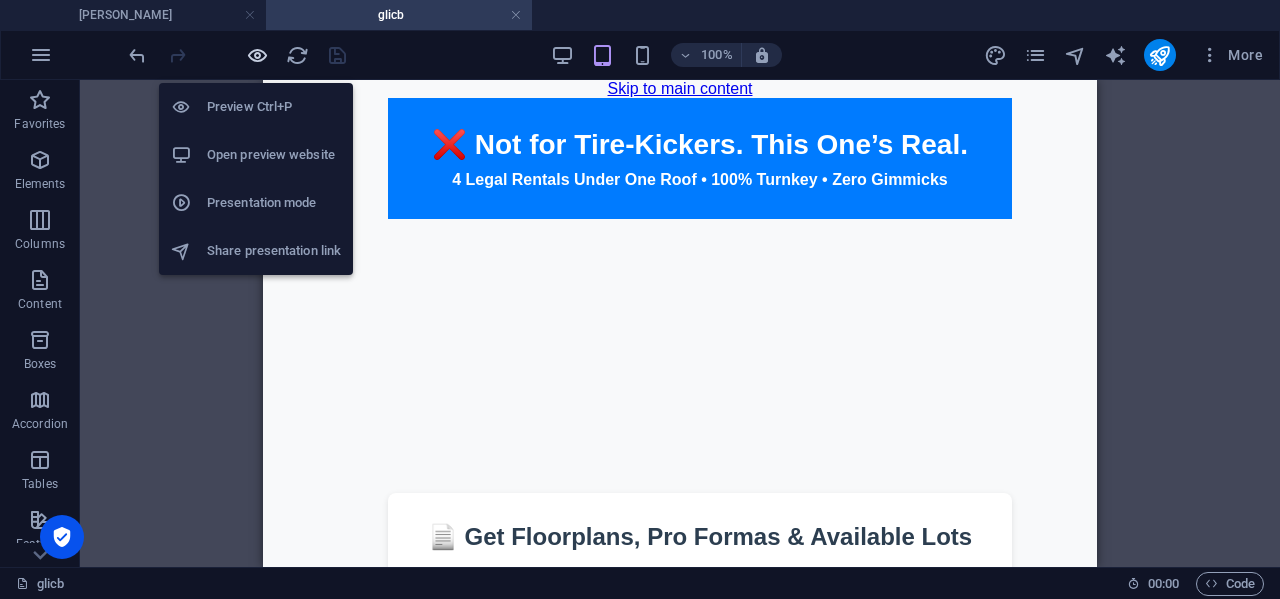click at bounding box center (257, 55) 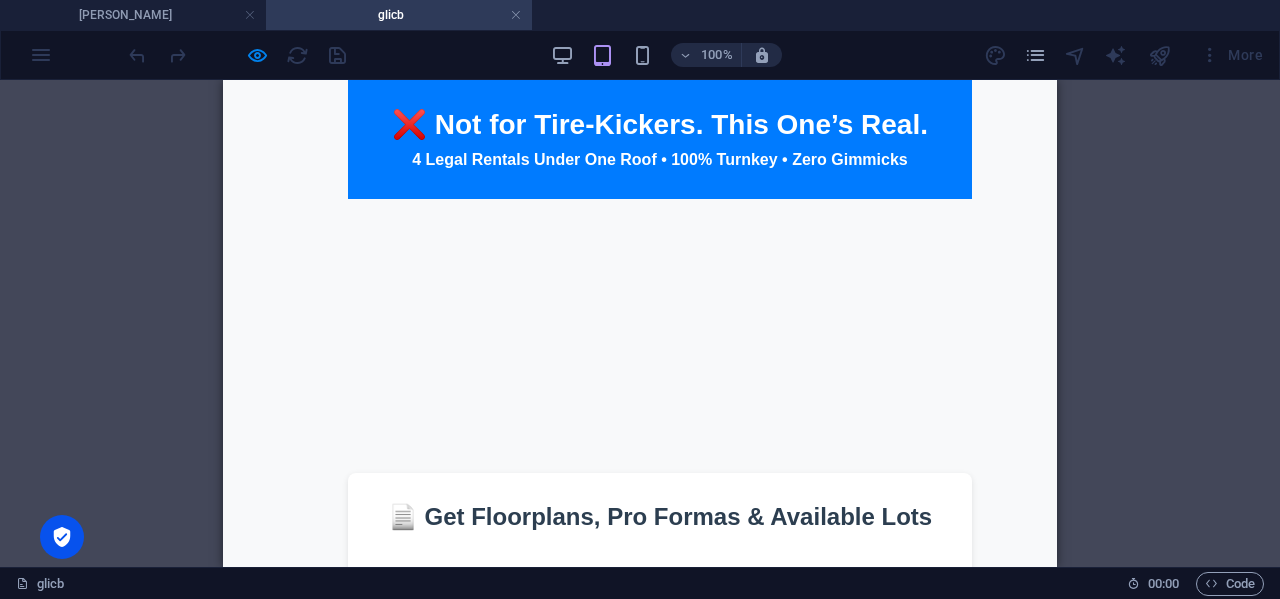 scroll, scrollTop: 0, scrollLeft: 0, axis: both 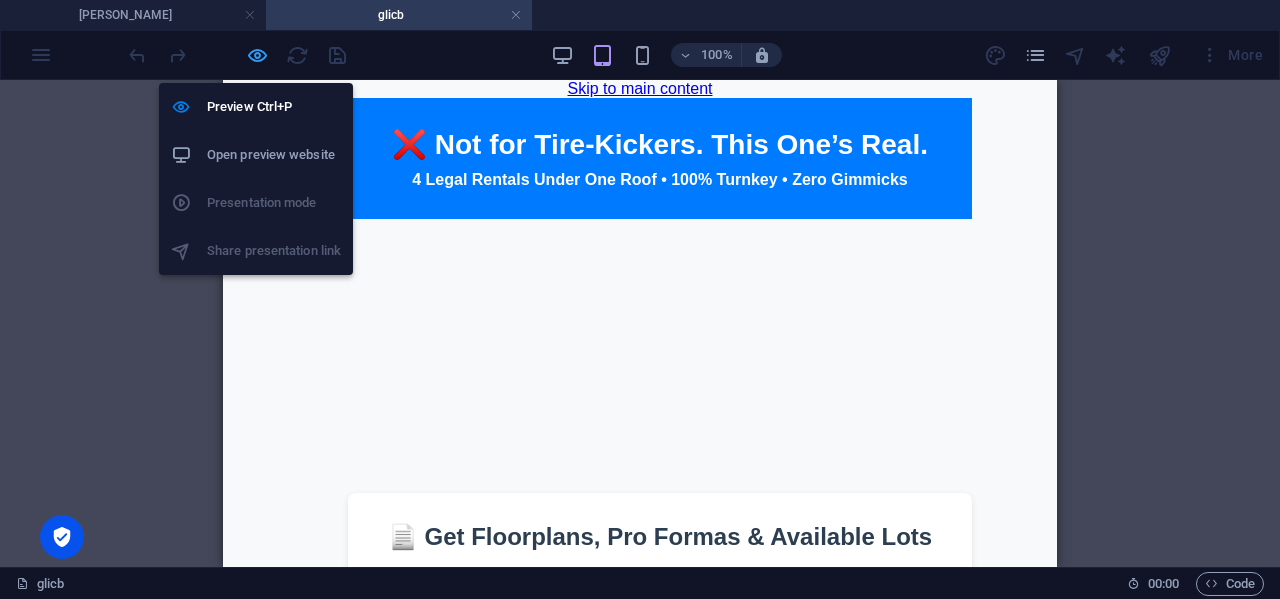 click at bounding box center [257, 55] 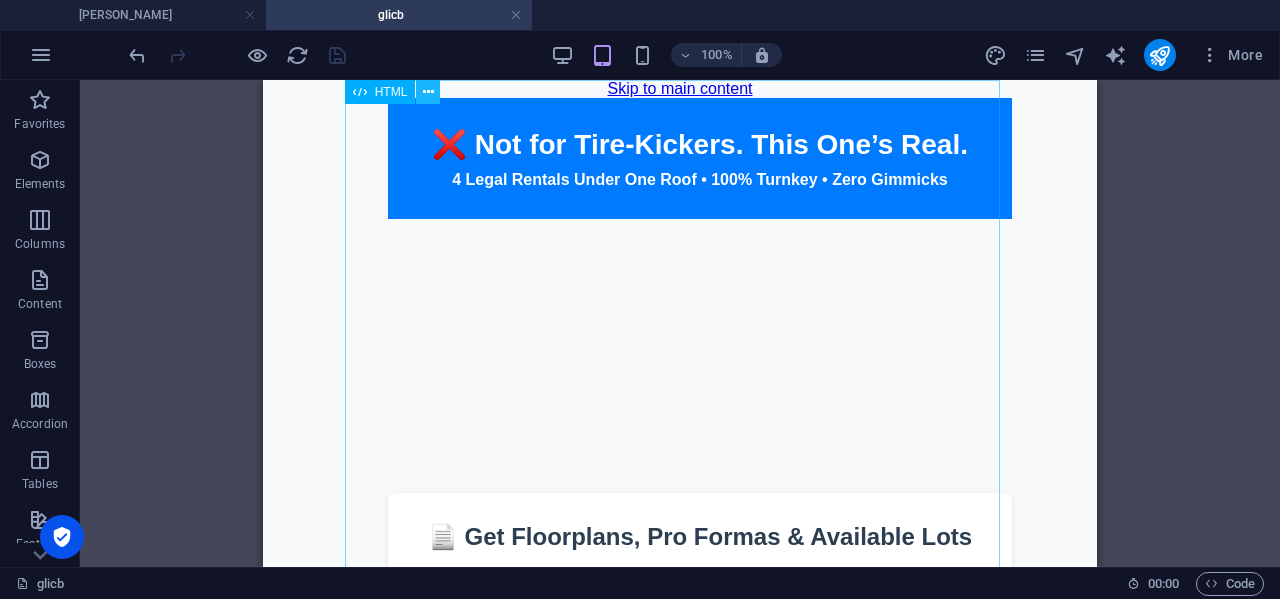 click at bounding box center [428, 92] 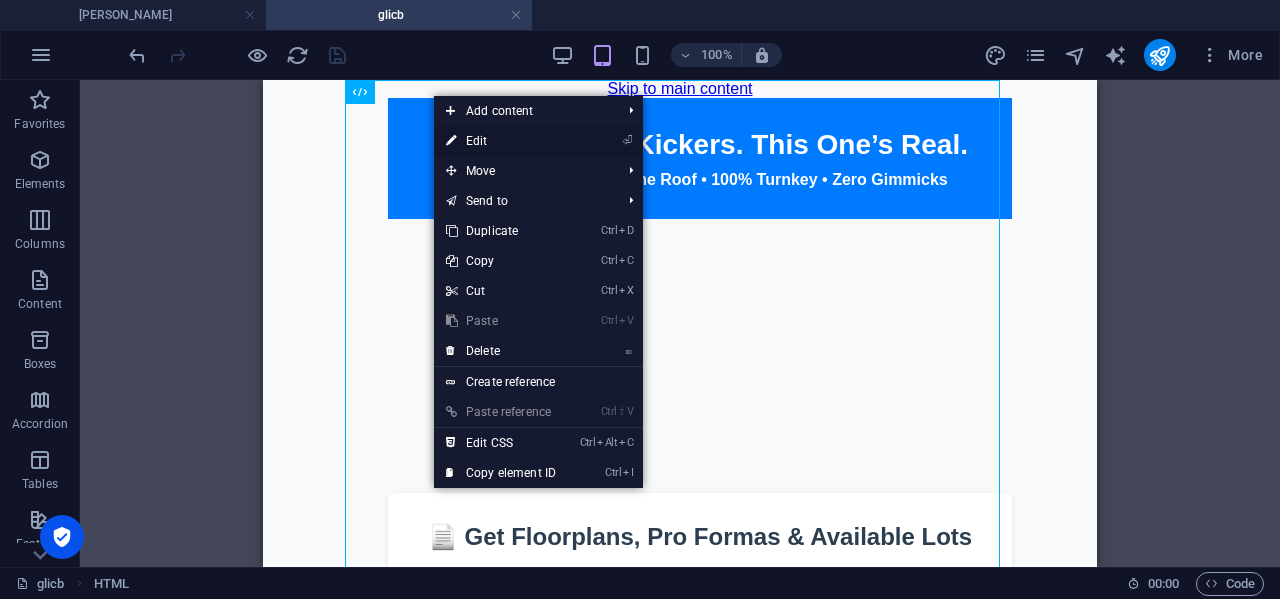 click on "⏎  Edit" at bounding box center (501, 141) 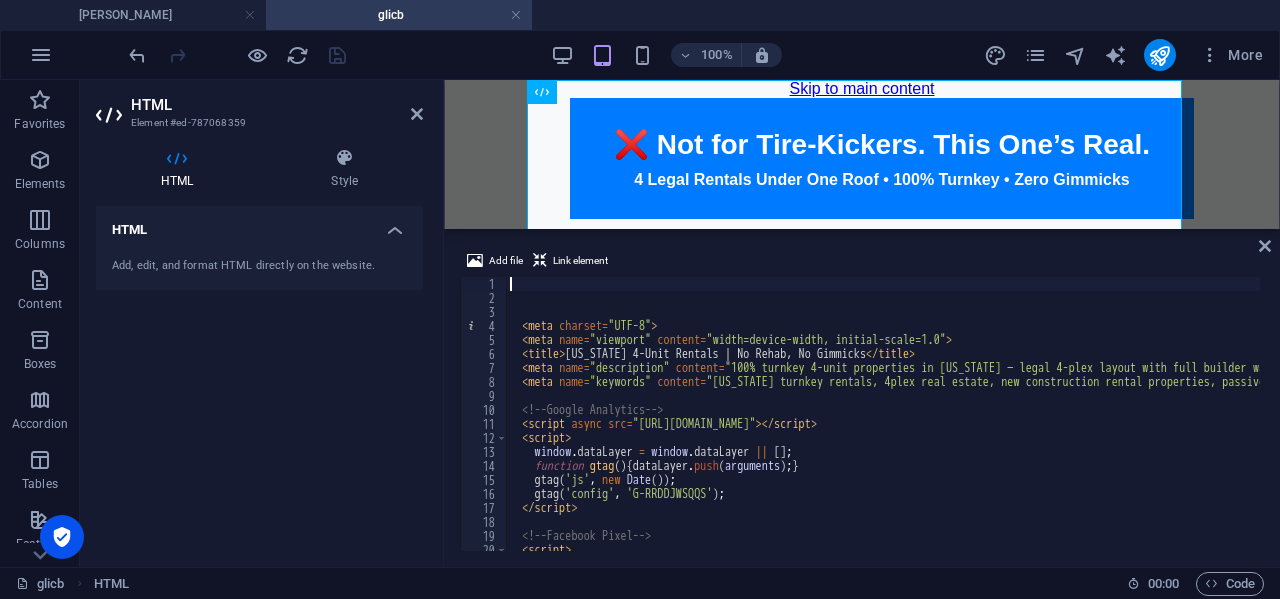 click on "< meta   charset = "UTF-8" >    < meta   name = "viewport"   content = "width=device-width, initial-scale=1.0" >    < title > [US_STATE] 4-Unit Rentals | No Rehab, No Gimmicks </ title >    < meta   name = "description"   content = "100% turnkey 4-unit properties in [US_STATE] — legal 4-plex layout with full builder warranty. Floorplans, pro formas, and lot availability now ready." >    < meta   name = "keywords"   content = "[US_STATE] turnkey rentals, 4plex real estate, new construction rental properties, passive income, real estate investing [US_STATE]" >    <!--  Google Analytics  -->    < script   async   src = "[URL][DOMAIN_NAME]" > </ script >    < script >      window . dataLayer   =   window . dataLayer   ||   [ ] ;      function   gtag ( ) { dataLayer . push ( arguments ) ; }      gtag ( 'js' ,   new   Date ( )) ;      gtag ( 'config' ,   'G-RRDDJWSQQS' ) ;    </ script >    <!--  Facebook Pixel  -->    < script >      ! function ( f , b , e , v , n , t , s )" at bounding box center [1352, 426] 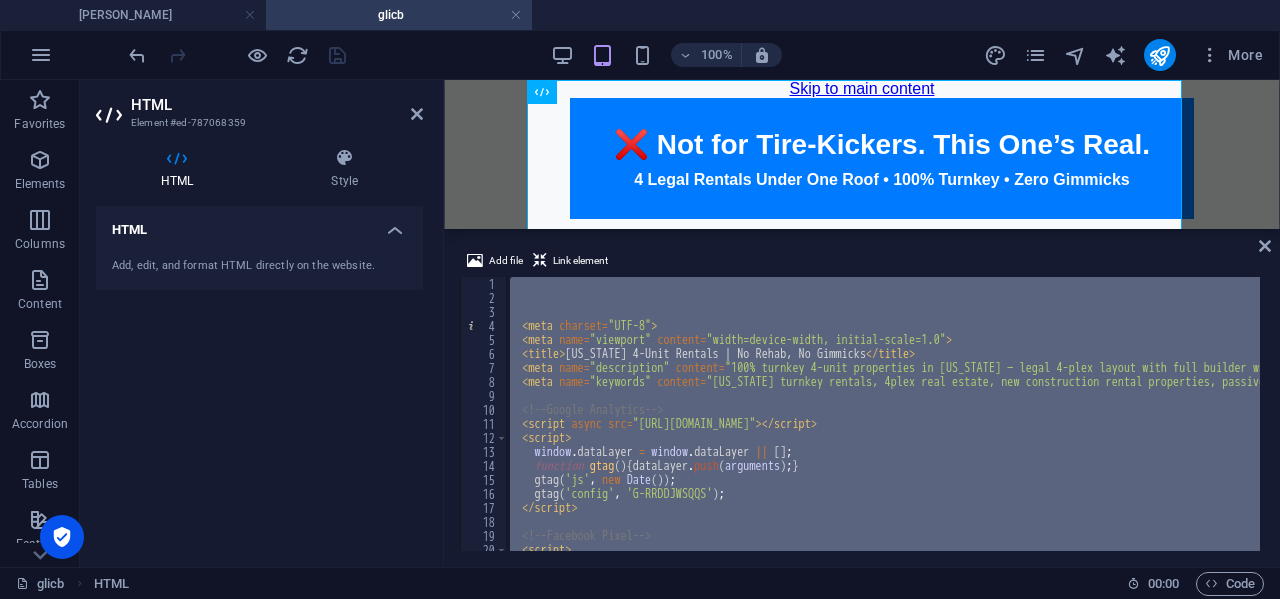 type 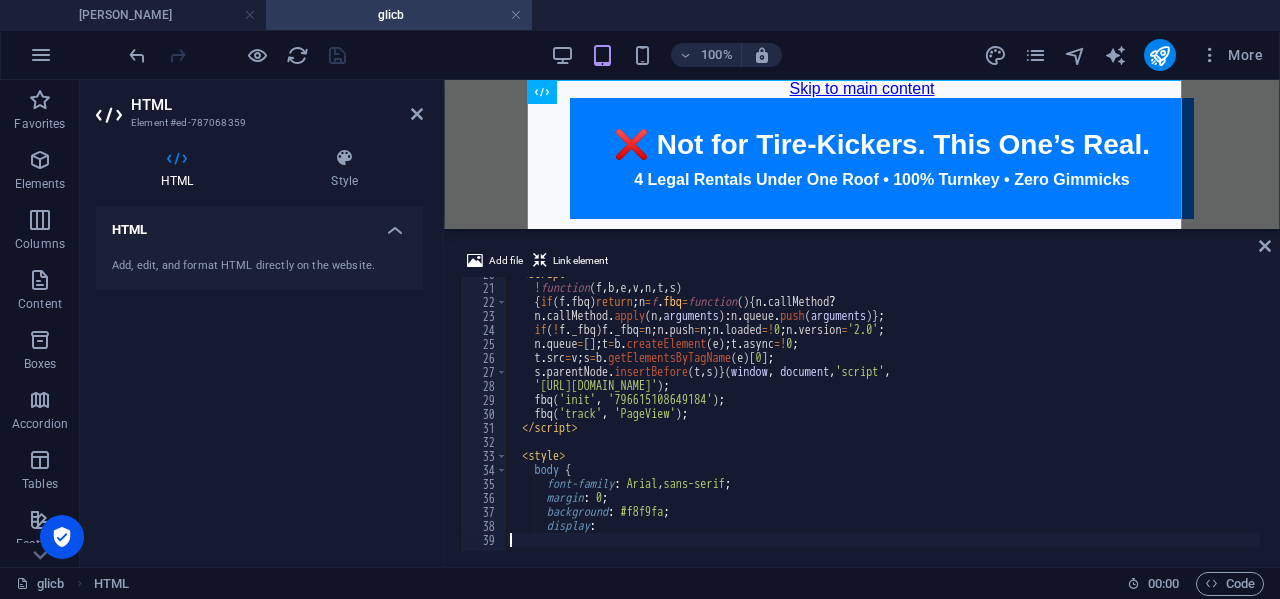 scroll, scrollTop: 276, scrollLeft: 0, axis: vertical 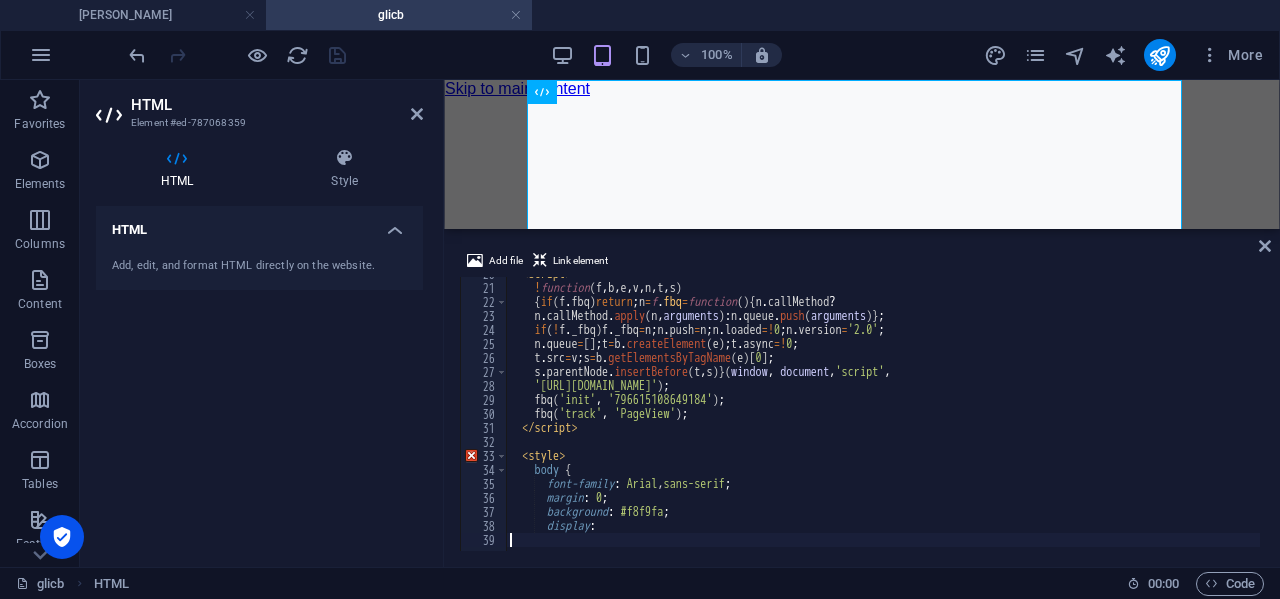 click on "HTML Add, edit, and format HTML directly on the website." at bounding box center [259, 378] 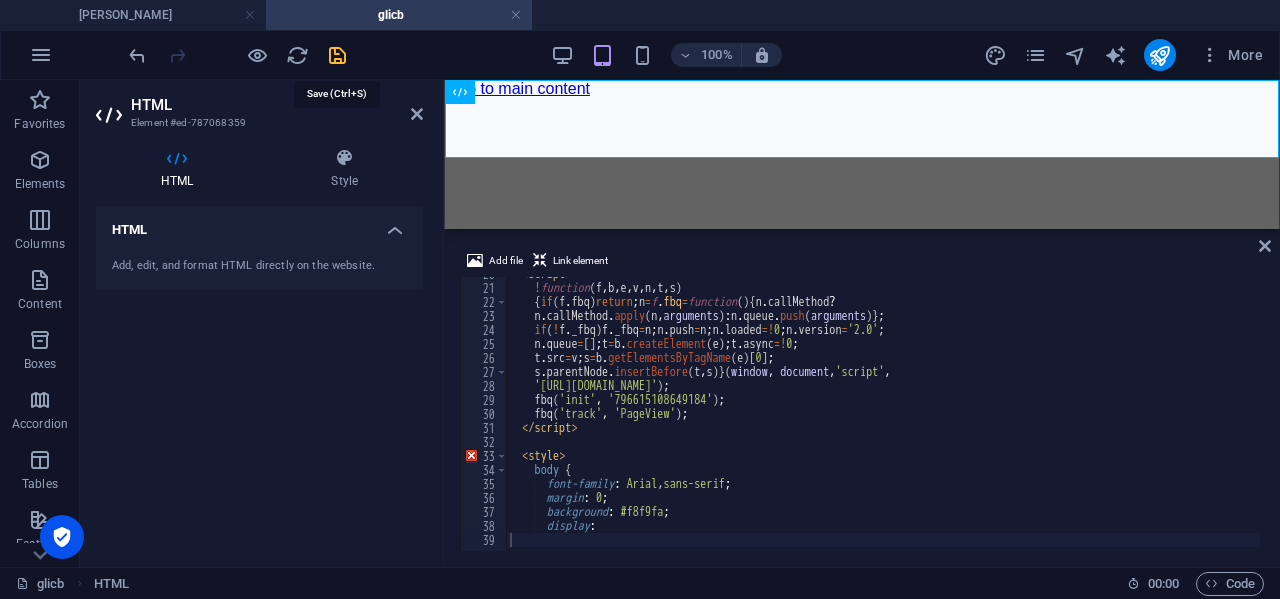 click at bounding box center [337, 55] 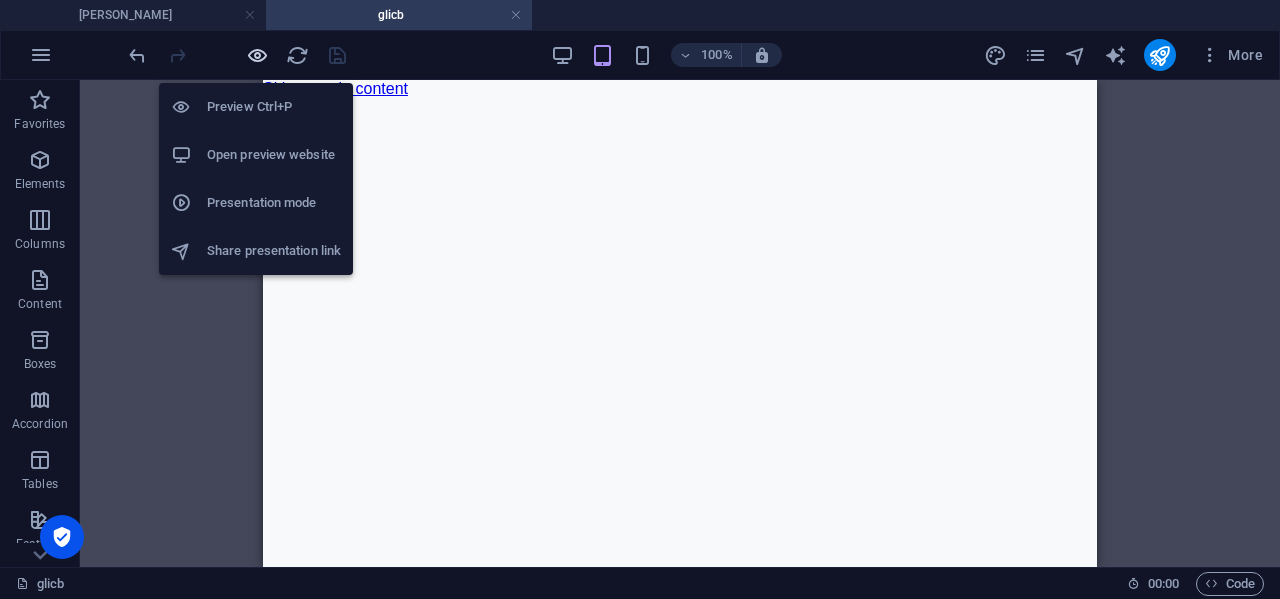 click at bounding box center [257, 55] 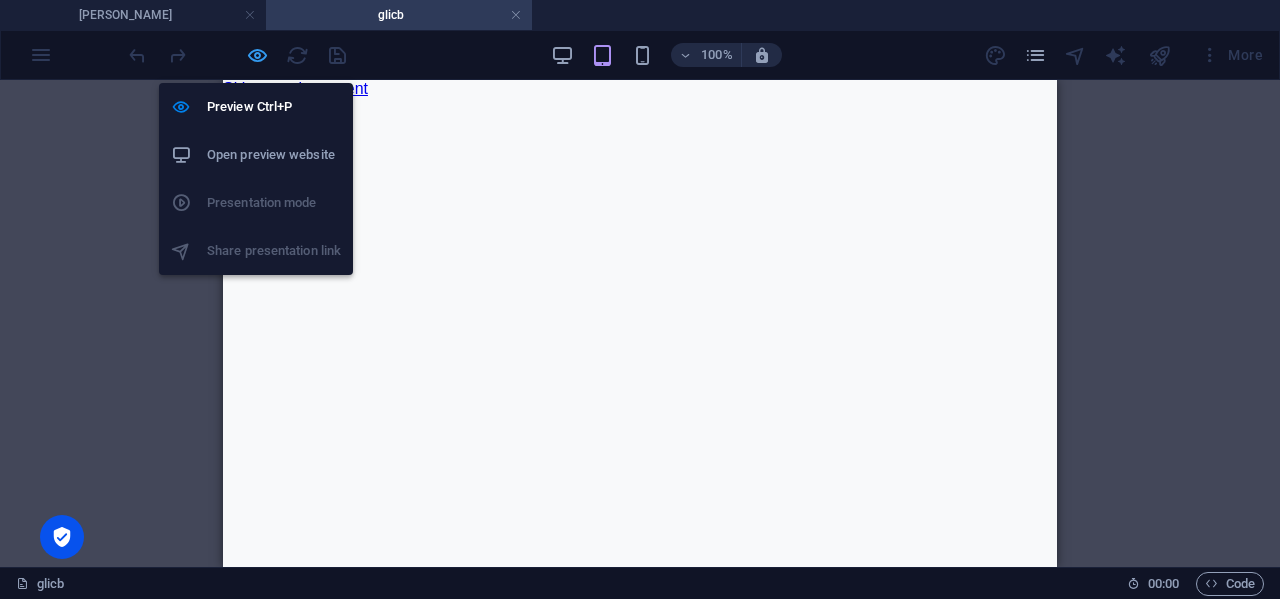 click at bounding box center [257, 55] 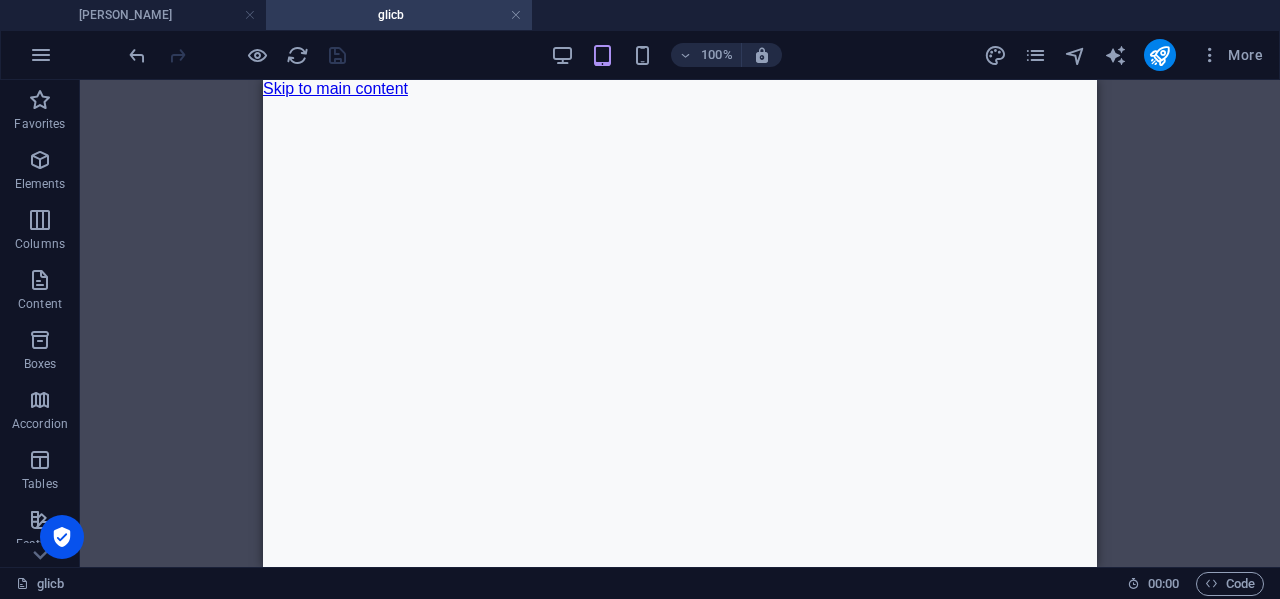 click on "Skip to main content
[US_STATE] 4-Unit Rentals | No Rehab, No Gimmicks" at bounding box center (680, 89) 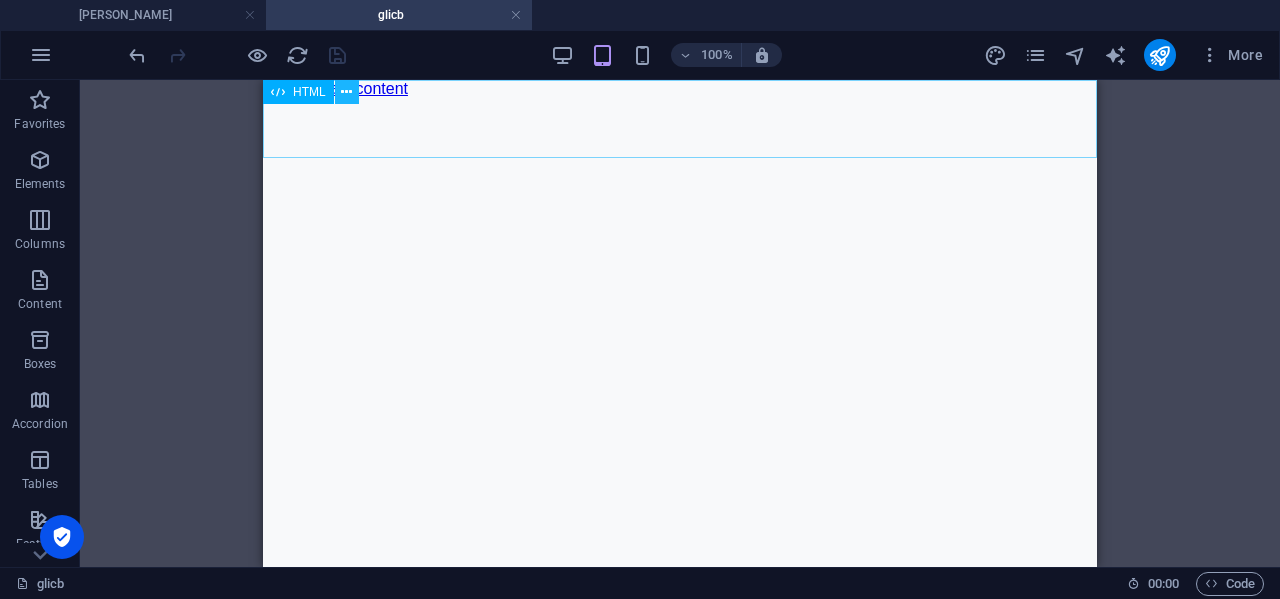 click at bounding box center (346, 92) 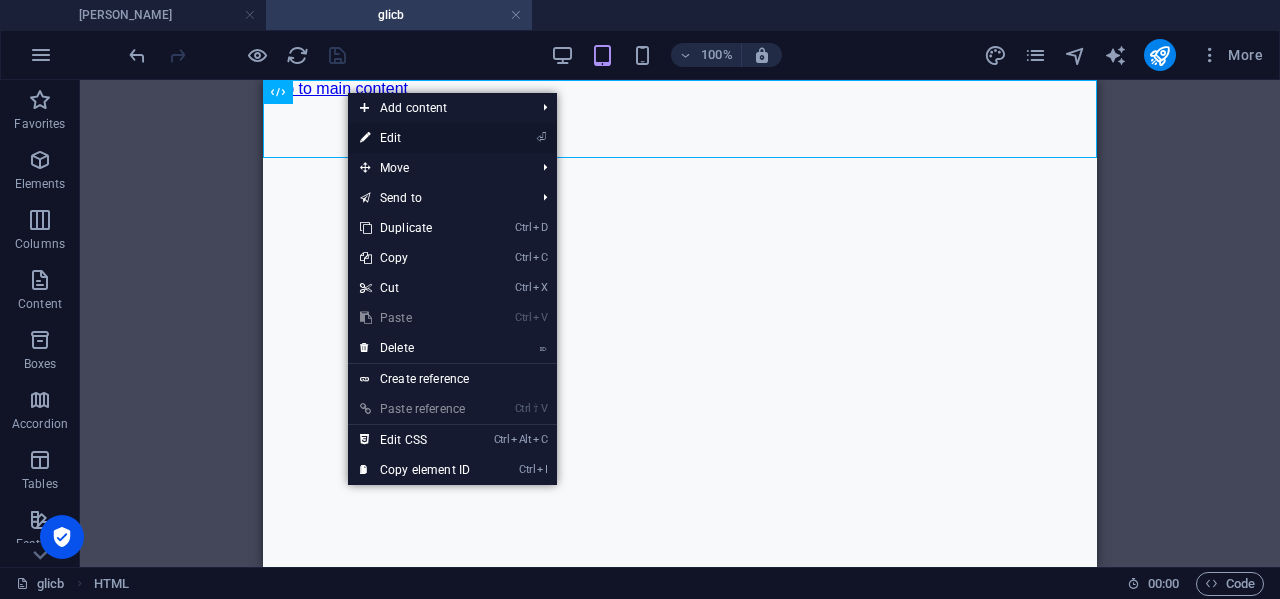 click on "⏎  Edit" at bounding box center (415, 138) 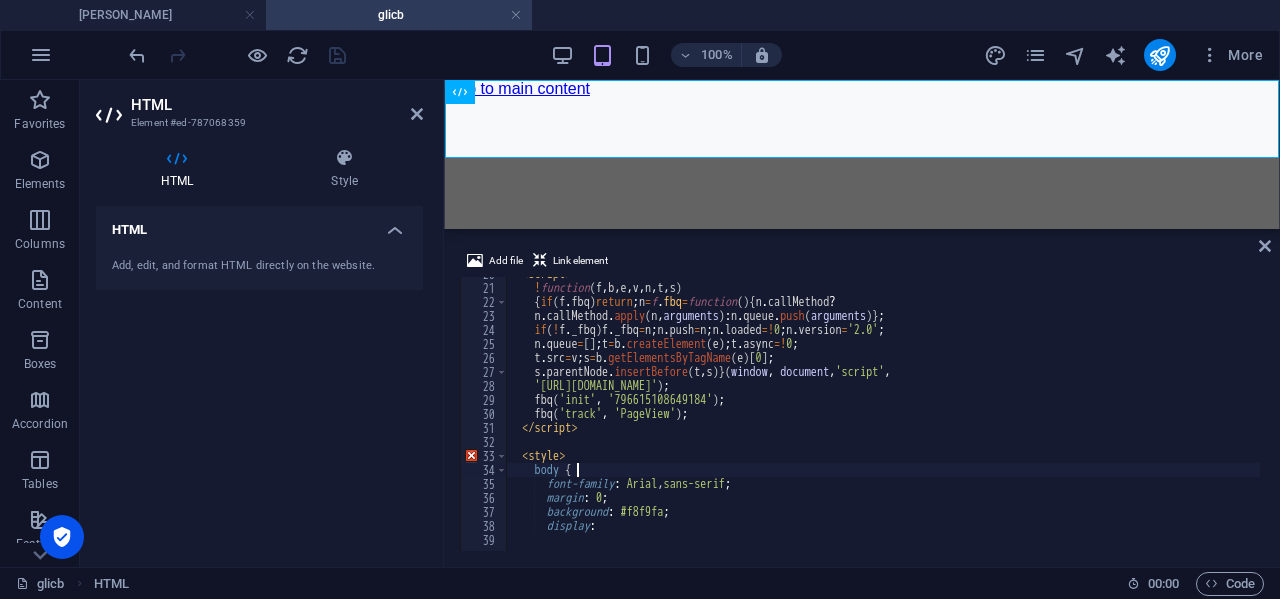 click on "< script >      ! function ( f , b , e , v , n , t , s )      { if ( f . fbq ) return ; n = f . fbq = function ( ) { n . callMethod ?      n . callMethod . apply ( n , arguments ) : n . queue . push ( arguments )} ;      if ( ! f . _fbq ) f . _fbq = n ; n . push = n ; n . loaded =! 0 ; n . version = '2.0' ;      n . queue = [ ] ; t = b . createElement ( e ) ; t . async =! 0 ;      t . src = v ; s = b . getElementsByTagName ( e ) [ 0 ] ;      s . parentNode . insertBefore ( t , s )} ( window ,   document , 'script' ,      '[URL][DOMAIN_NAME]' ) ;      fbq ( 'init' ,   '796615108649184' ) ;        fbq ( 'track' ,   'PageView' ) ;    </ script >    < style >      body   {         font-family :   Arial ,  sans-serif ;         margin :   0 ;         background :   #f8f9fa ;         display :" at bounding box center [1133, 416] 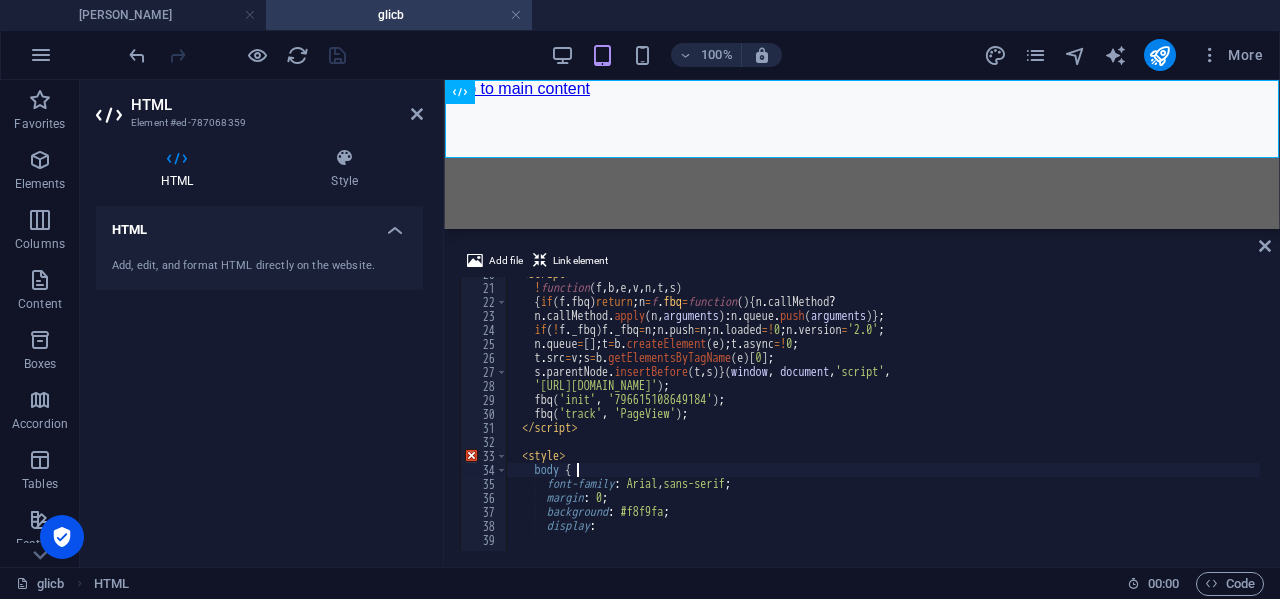type on "display:" 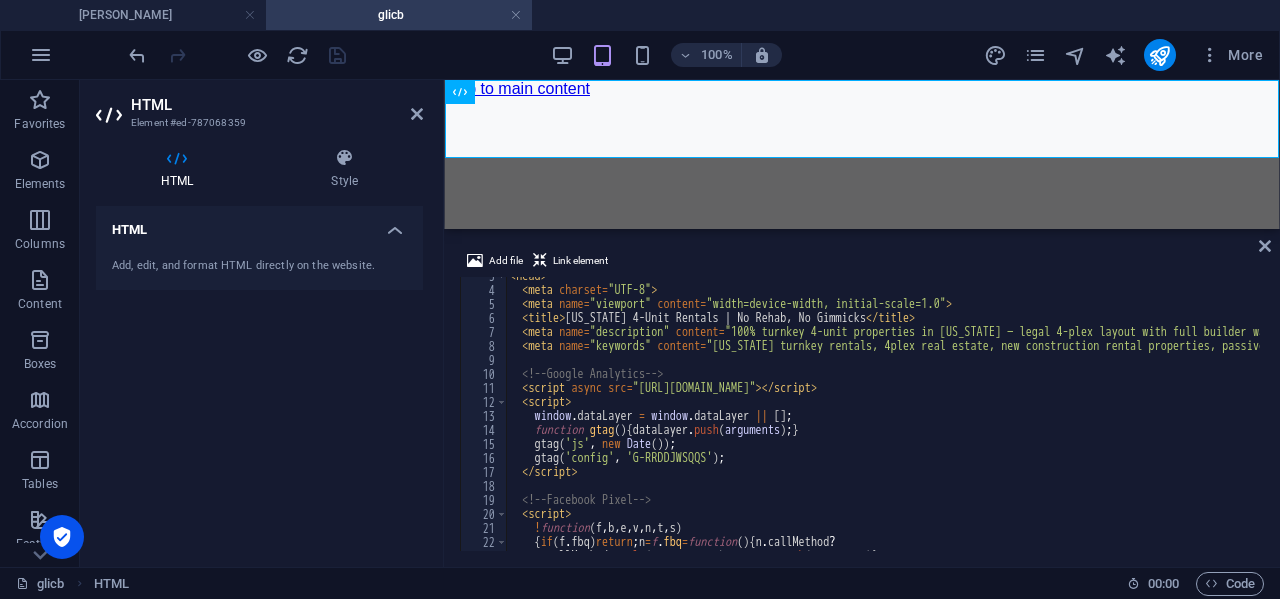 scroll, scrollTop: 0, scrollLeft: 0, axis: both 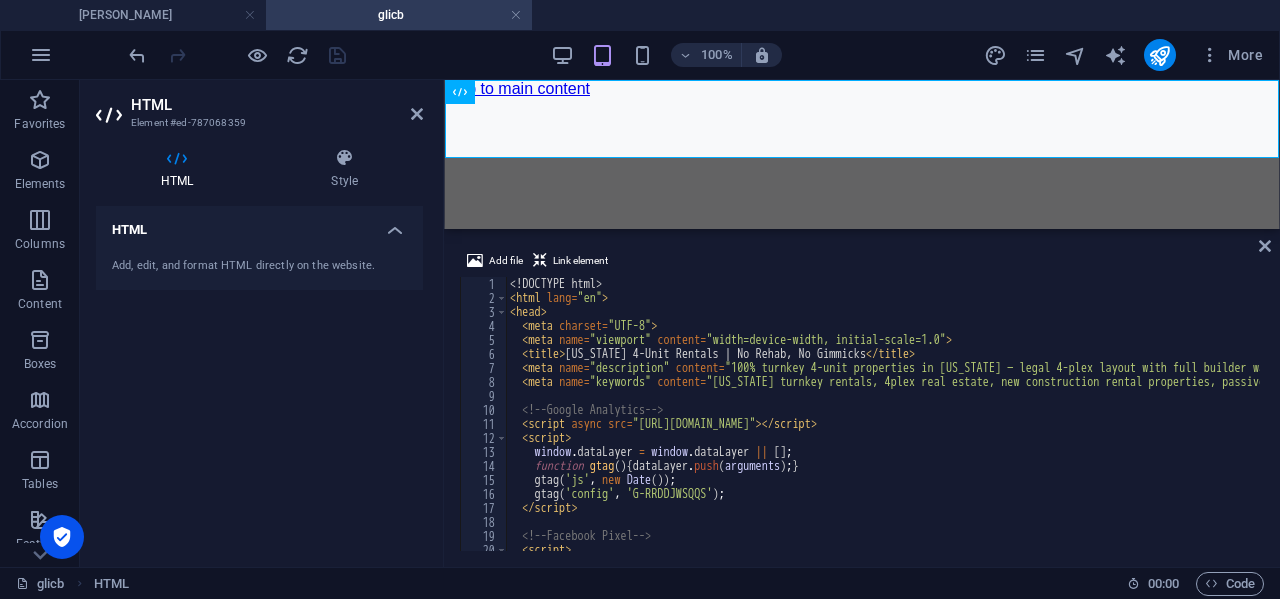 click on "<! DOCTYPE   html > < html   lang = "en" > < head >    < meta   charset = "UTF-8" >    < meta   name = "viewport"   content = "width=device-width, initial-scale=1.0" >    < title > [US_STATE] 4-Unit Rentals | No Rehab, No Gimmicks </ title >    < meta   name = "description"   content = "100% turnkey 4-unit properties in [US_STATE] — legal 4-plex layout with full builder warranty. Floorplans, pro formas, and lot availability now ready." >    < meta   name = "keywords"   content = "[US_STATE] turnkey rentals, 4plex real estate, new construction rental properties, passive income, real estate investing [US_STATE]" >    <!--  Google Analytics  -->    < script   async   src = "[URL][DOMAIN_NAME]" > </ script >    < script >      window . dataLayer   =   window . dataLayer   ||   [ ] ;      function   gtag ( ) { dataLayer . push ( arguments ) ; }      gtag ( 'js' ,   new   Date ( )) ;      gtag ( 'config' ,   'G-RRDDJWSQQS' ) ;    </ script >    <!--  Facebook Pixel  -->    < script > ! (" at bounding box center [1133, 426] 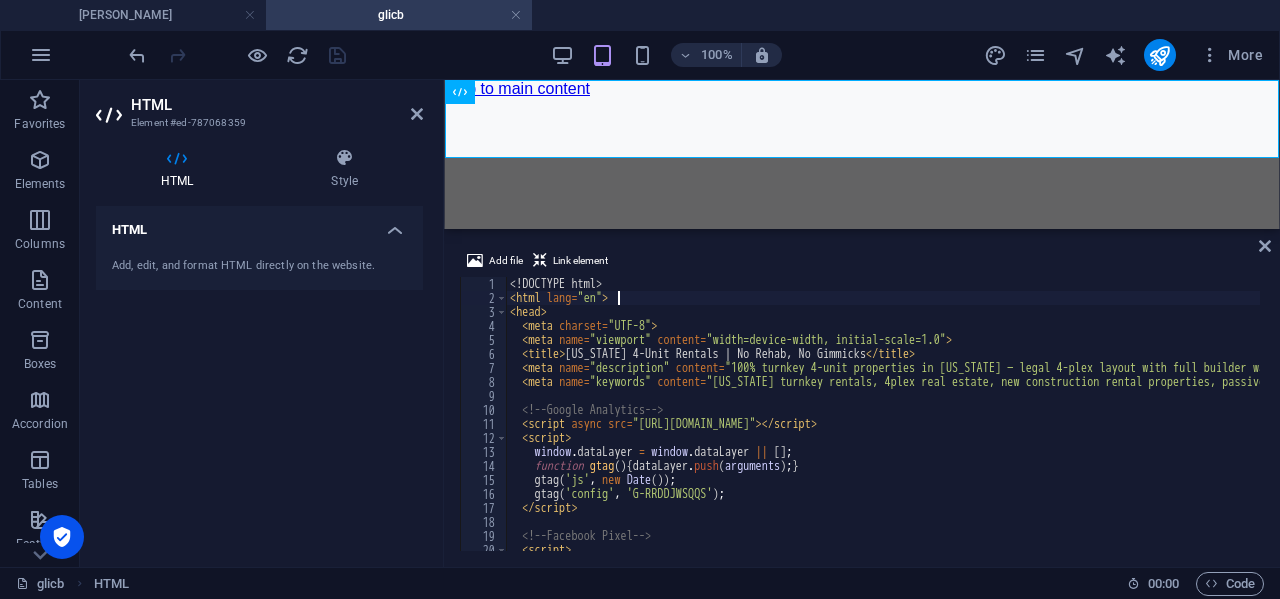 type on "display:" 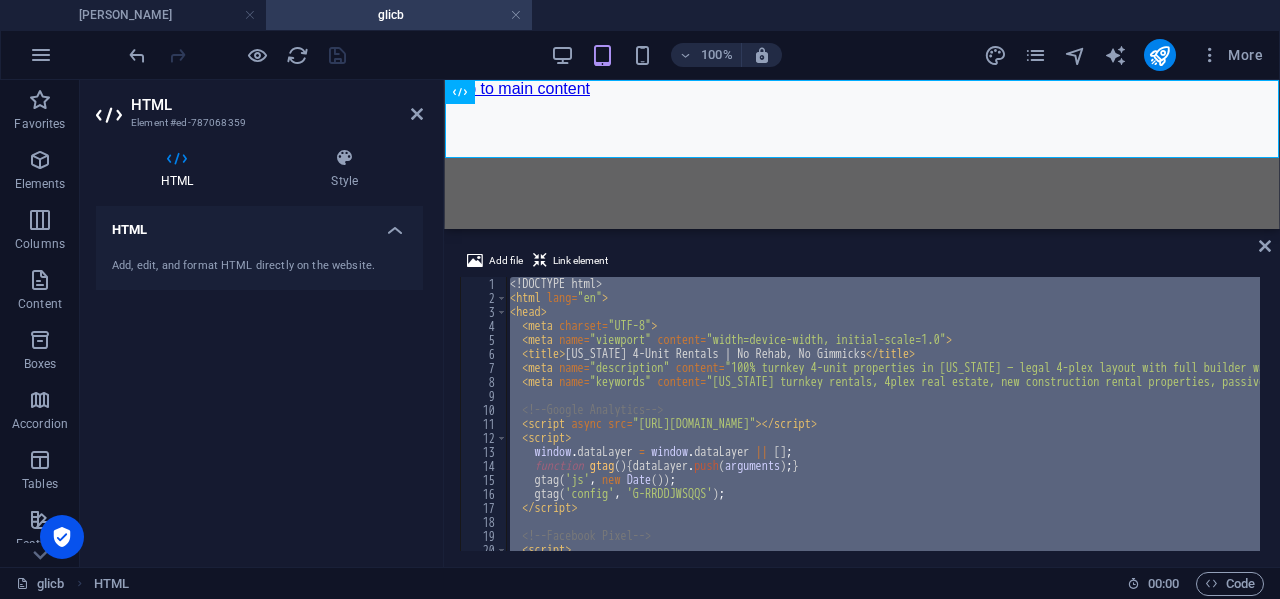 paste 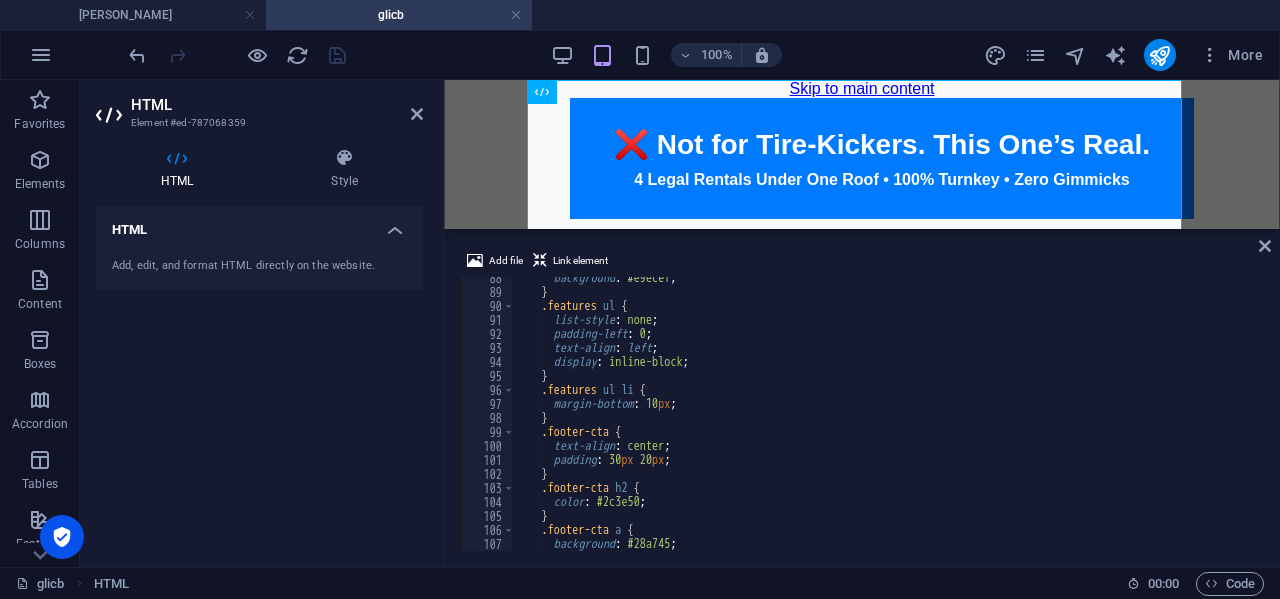 scroll, scrollTop: 1044, scrollLeft: 0, axis: vertical 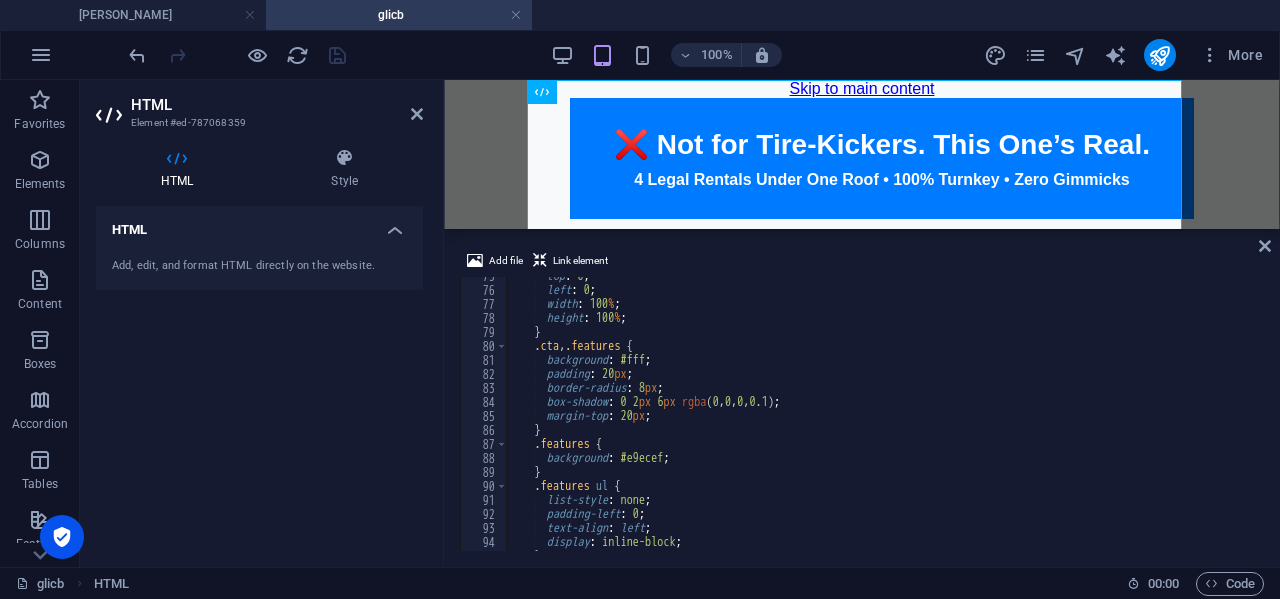 click on "HTML Add, edit, and format HTML directly on the website." at bounding box center (259, 378) 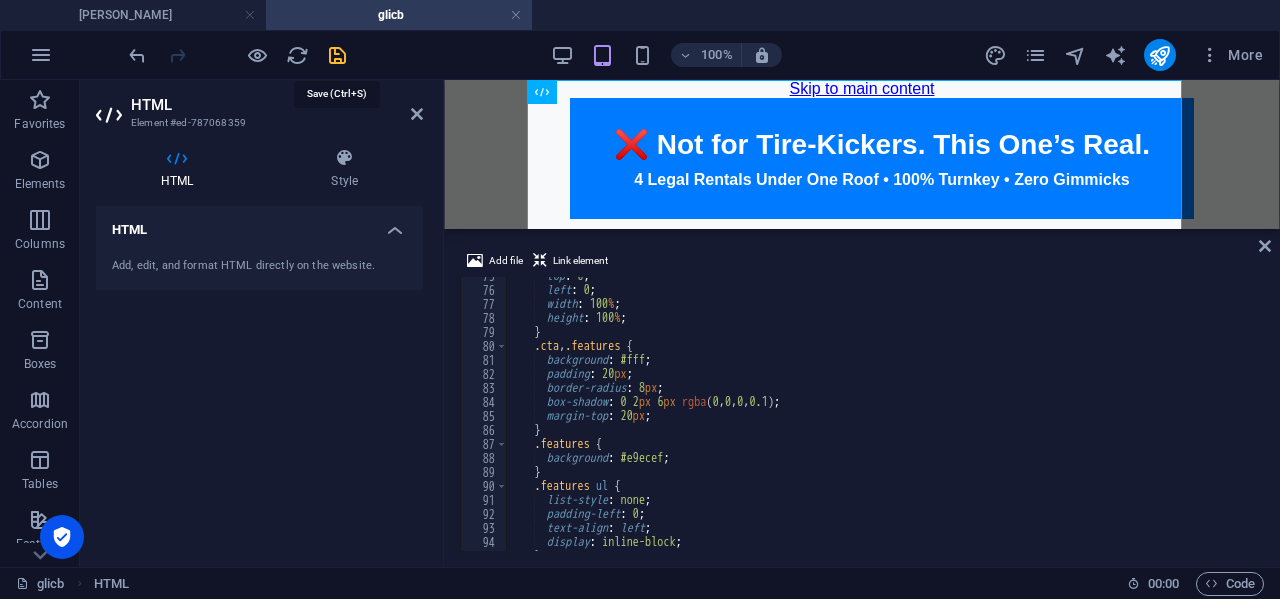 click at bounding box center [337, 55] 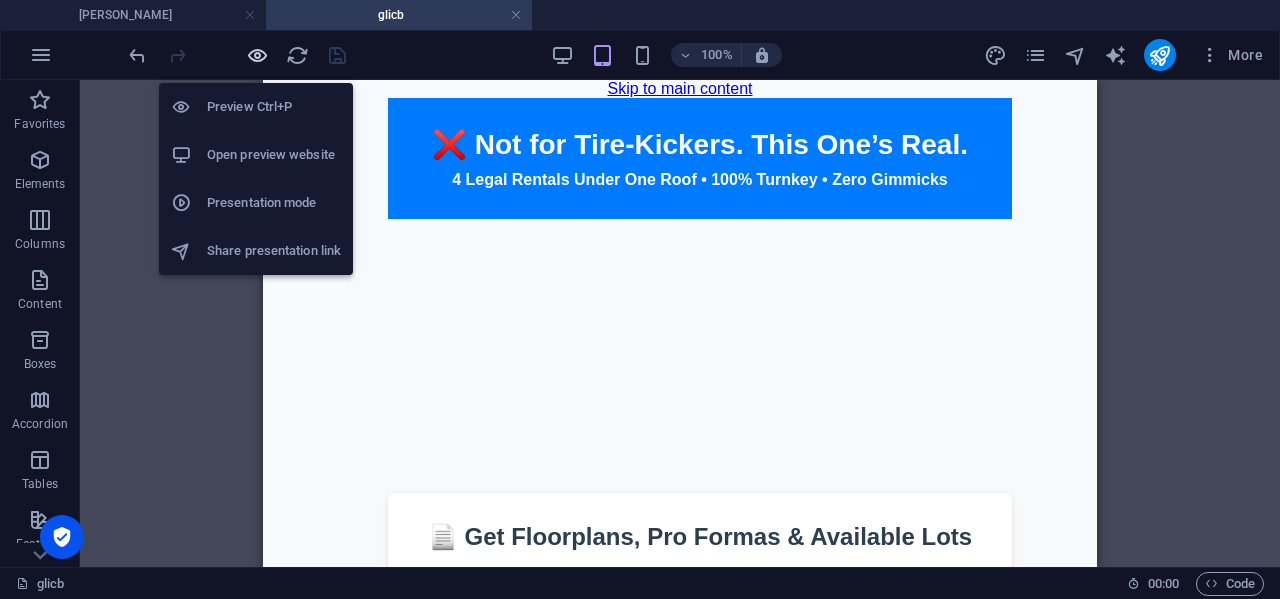 click at bounding box center (257, 55) 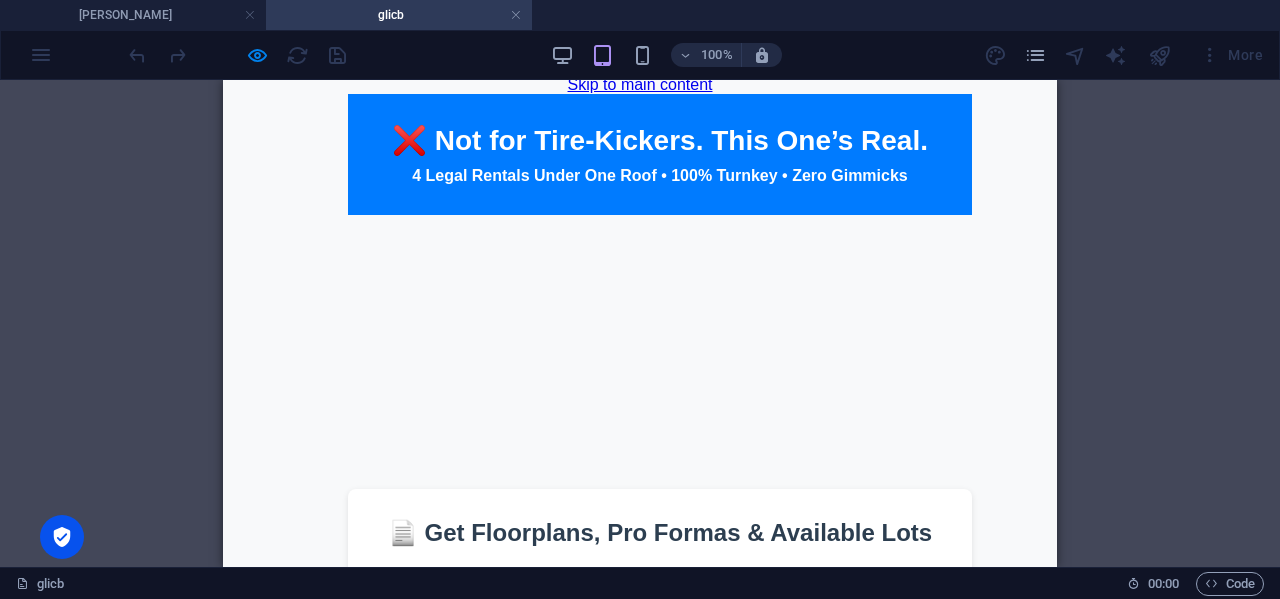 scroll, scrollTop: 0, scrollLeft: 0, axis: both 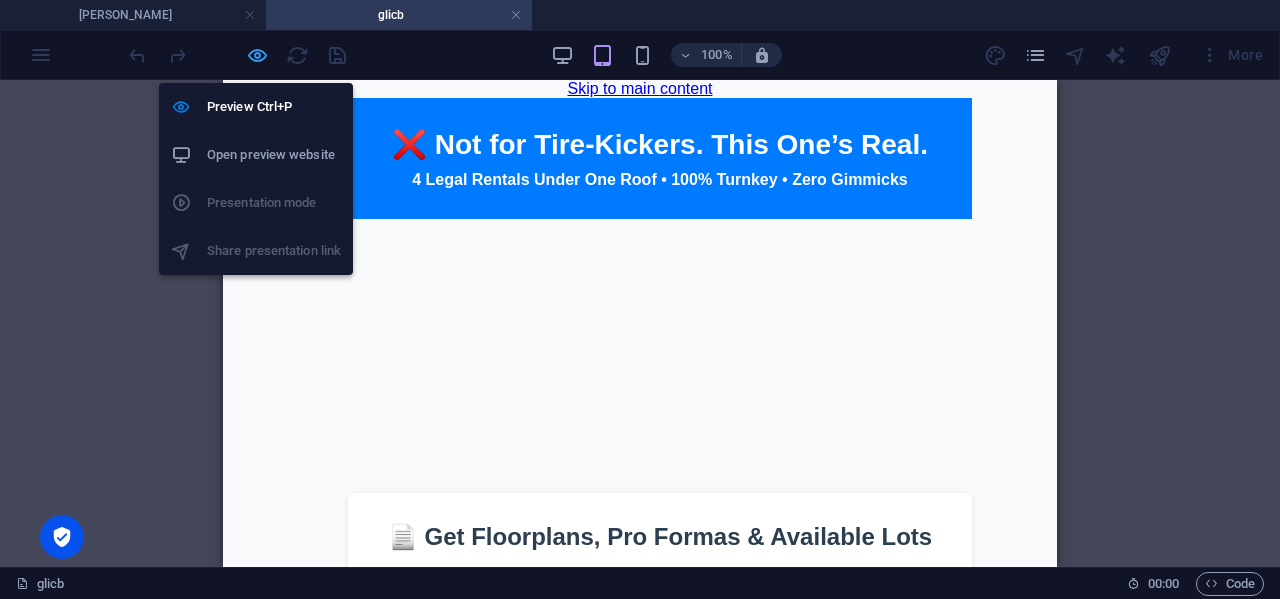 click at bounding box center [257, 55] 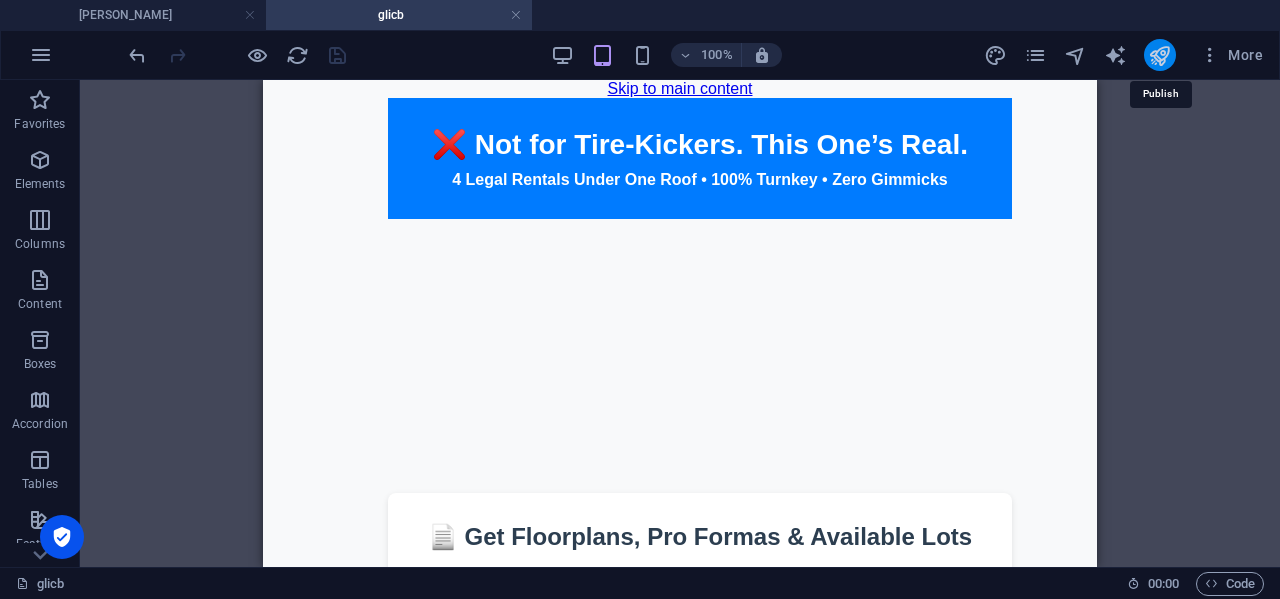 click at bounding box center [1159, 55] 